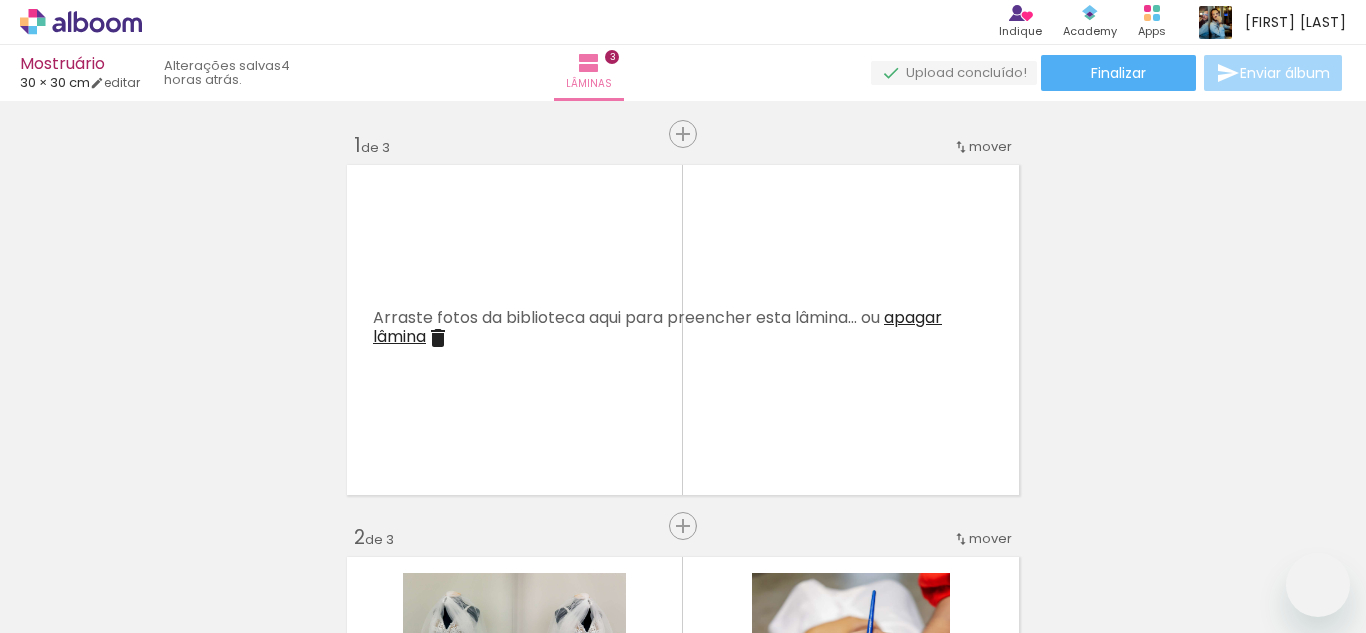 scroll, scrollTop: 0, scrollLeft: 0, axis: both 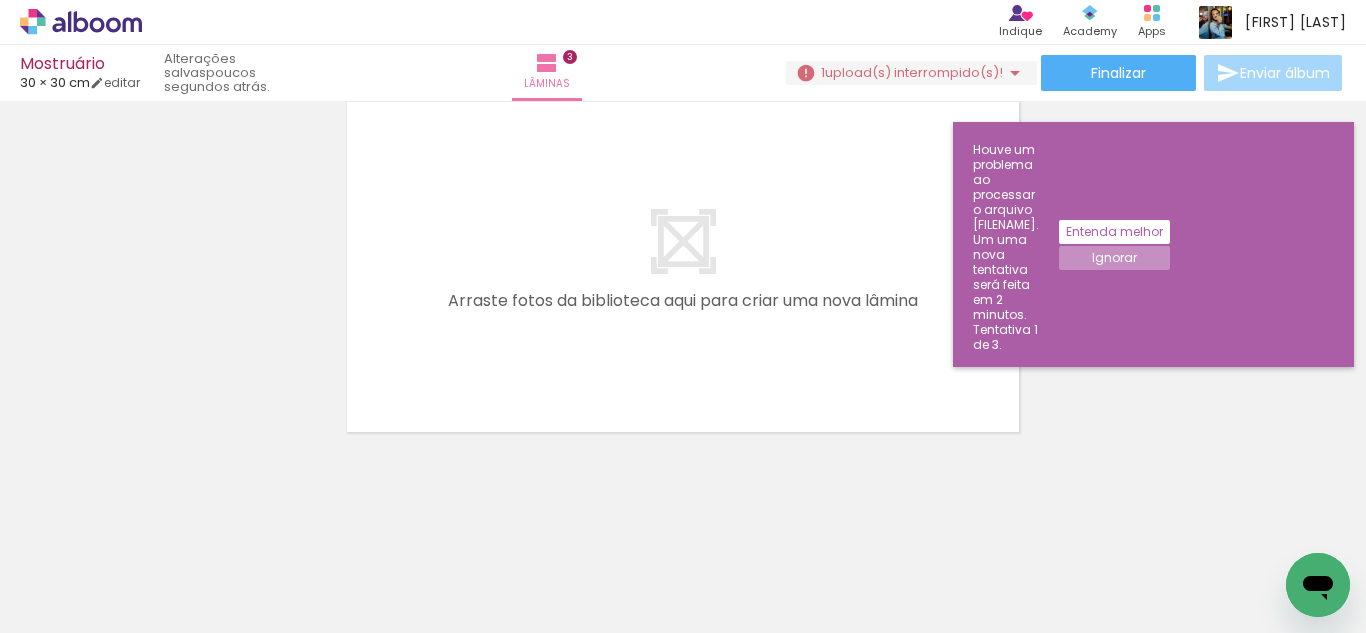 click on "Ignorar" 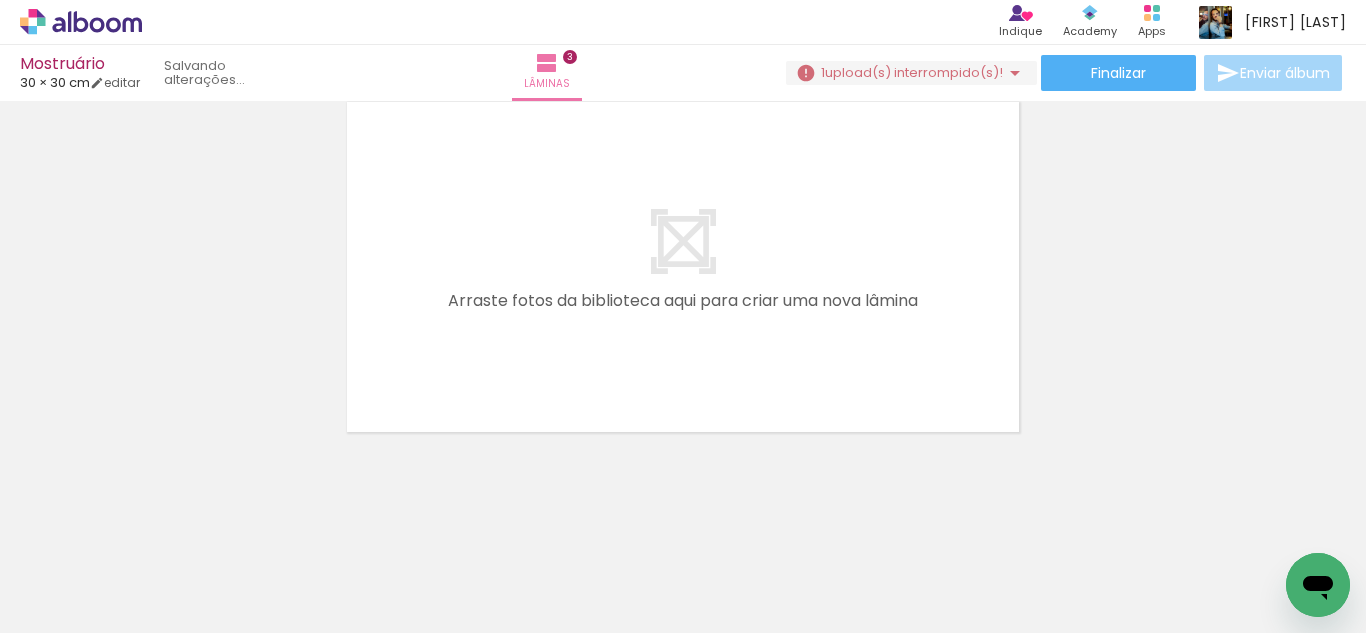 click on "Inserir lâmina 1  de 3  Inserir lâmina 2  de 3  Inserir lâmina 3  de 3" at bounding box center [683, -347] 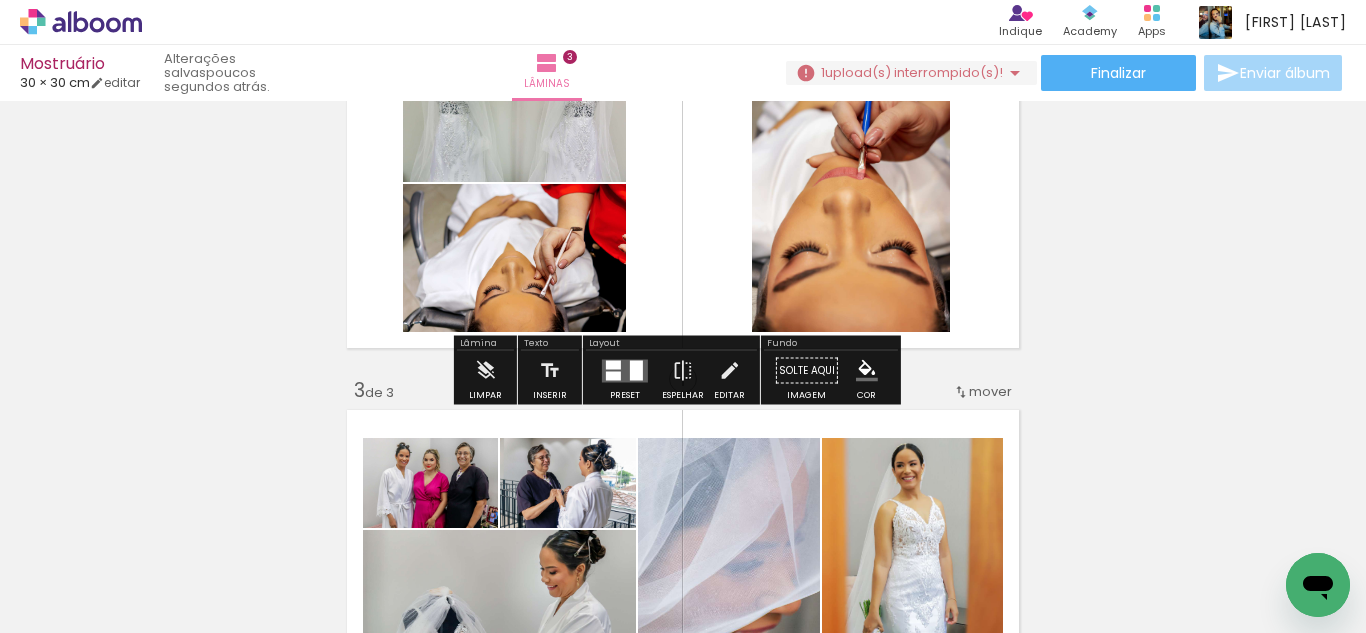 scroll, scrollTop: 339, scrollLeft: 0, axis: vertical 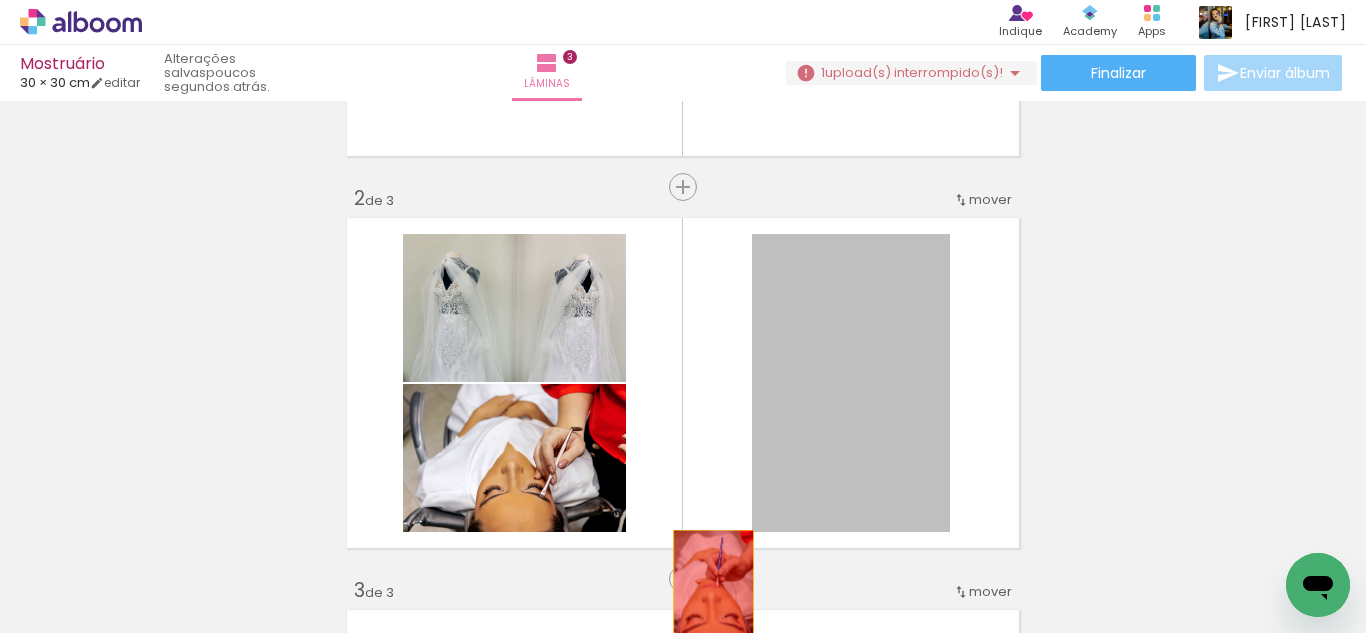drag, startPoint x: 794, startPoint y: 384, endPoint x: 705, endPoint y: 590, distance: 224.40366 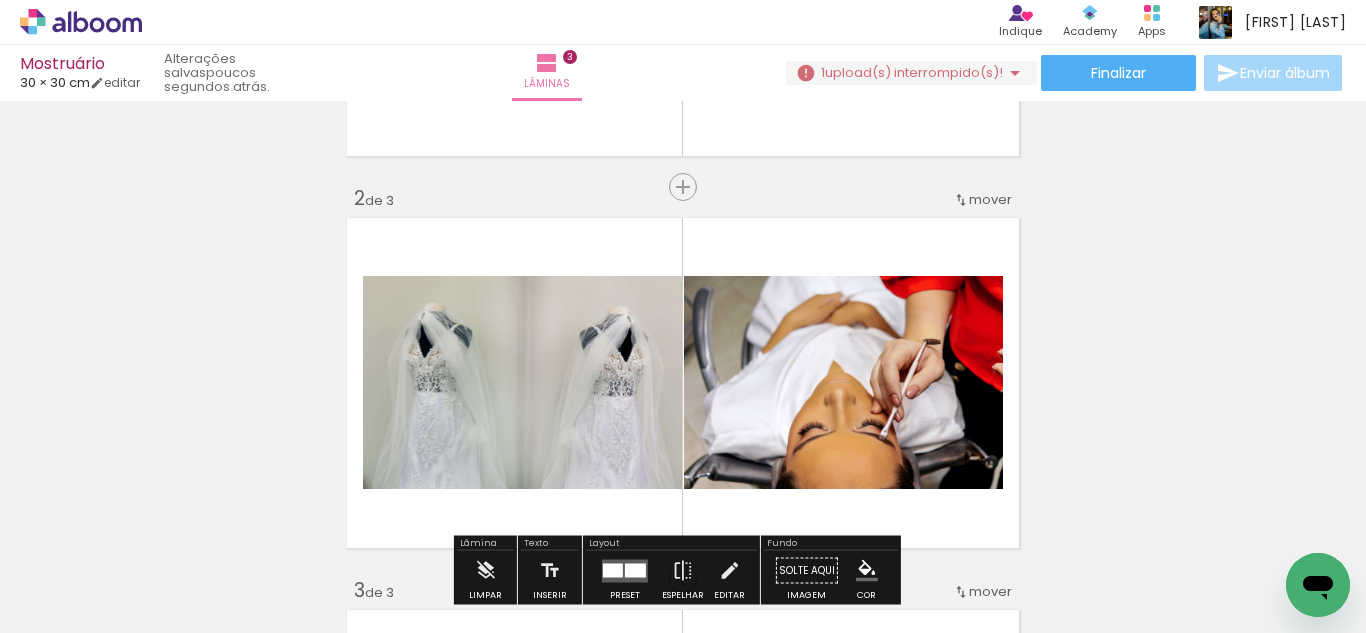 scroll, scrollTop: 639, scrollLeft: 0, axis: vertical 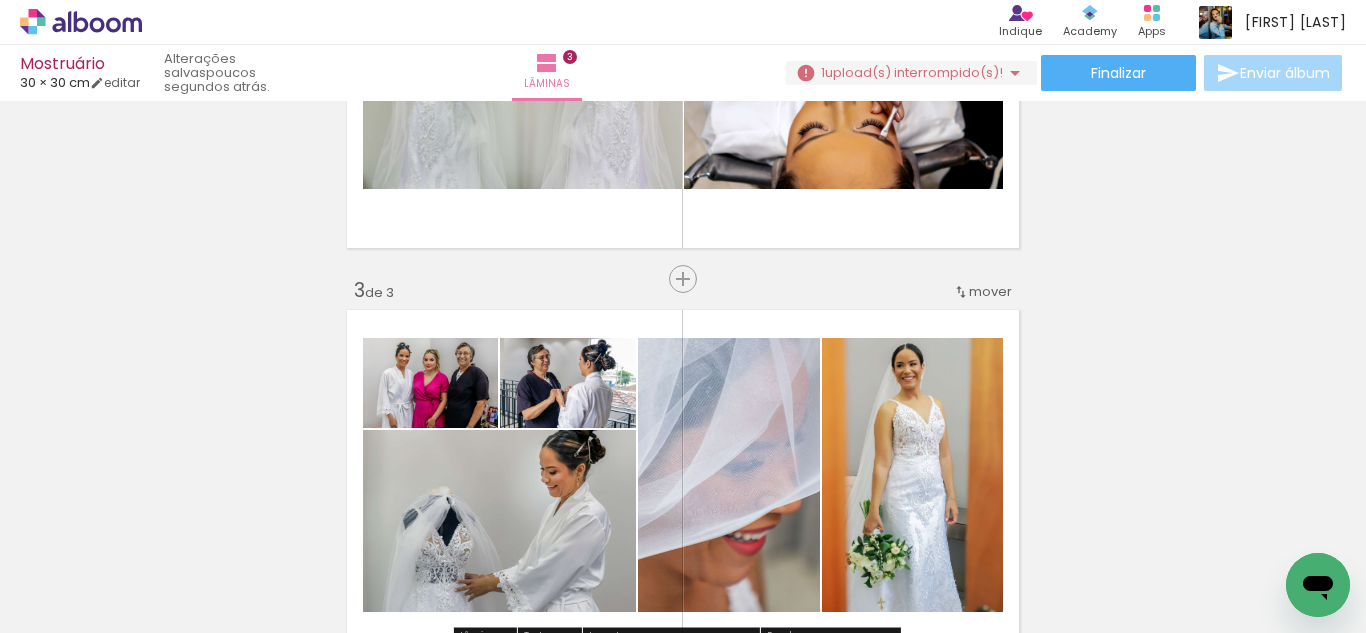 click at bounding box center (156, 525) 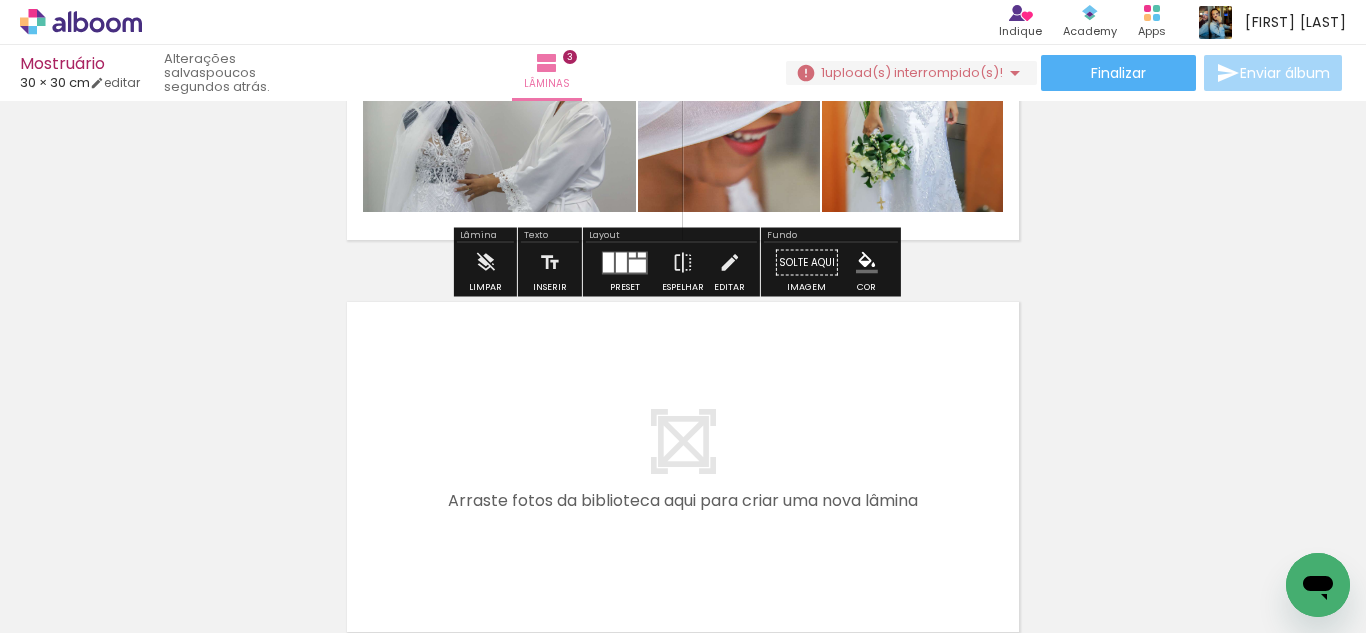 scroll, scrollTop: 1139, scrollLeft: 0, axis: vertical 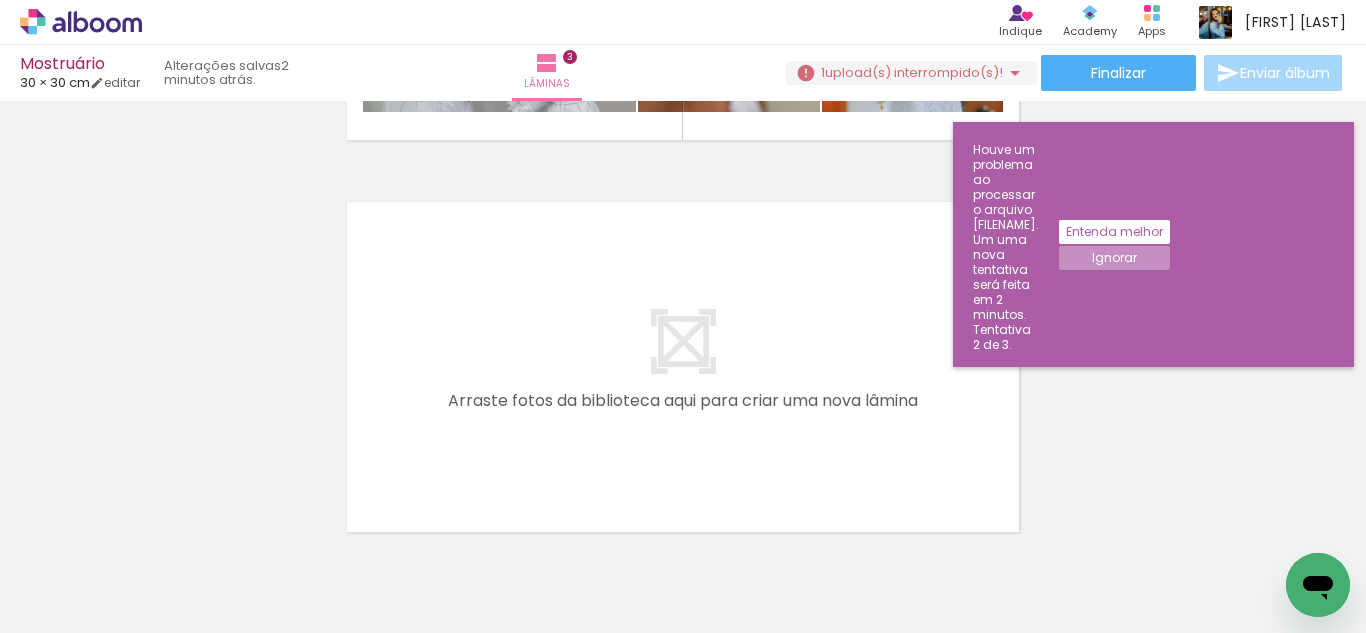 click on "Entenda melhor" 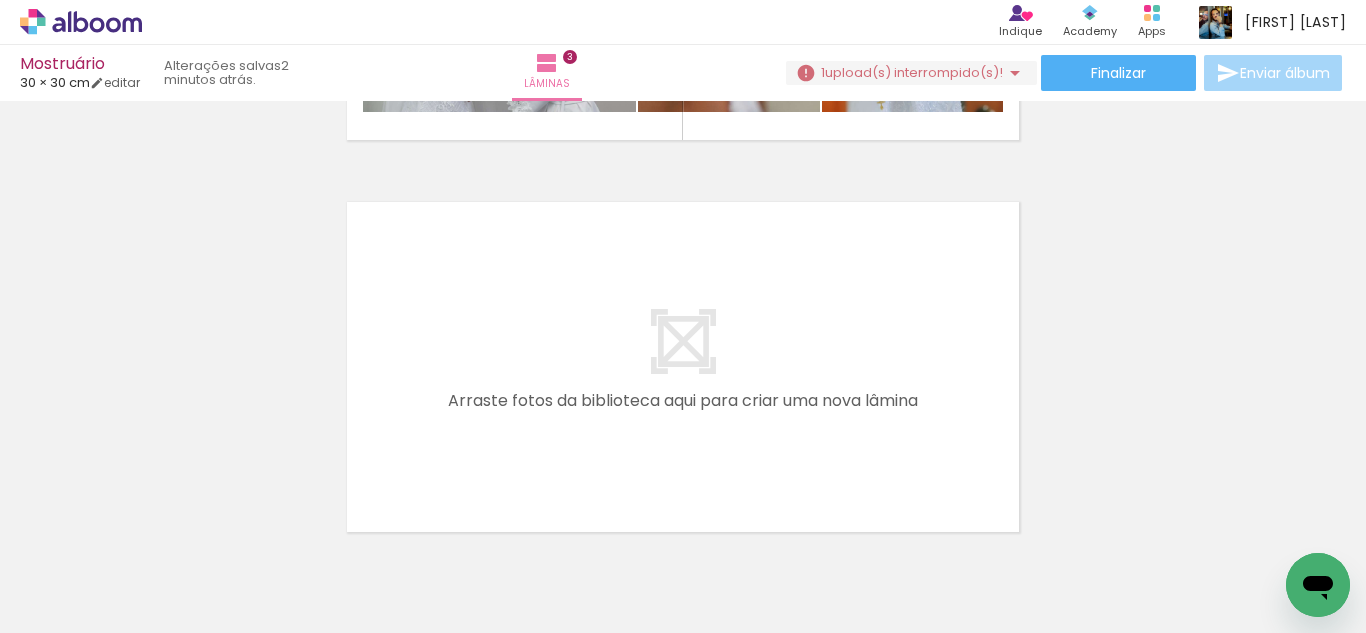 scroll, scrollTop: 1239, scrollLeft: 0, axis: vertical 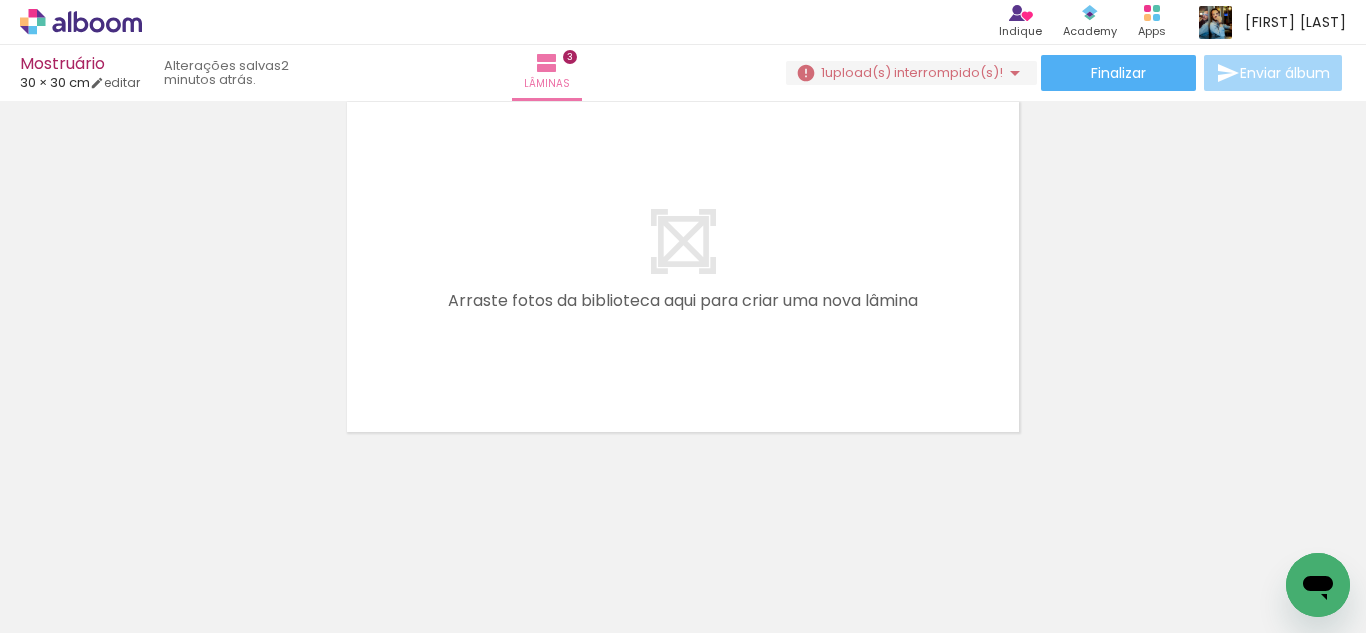 click at bounding box center (29, 606) 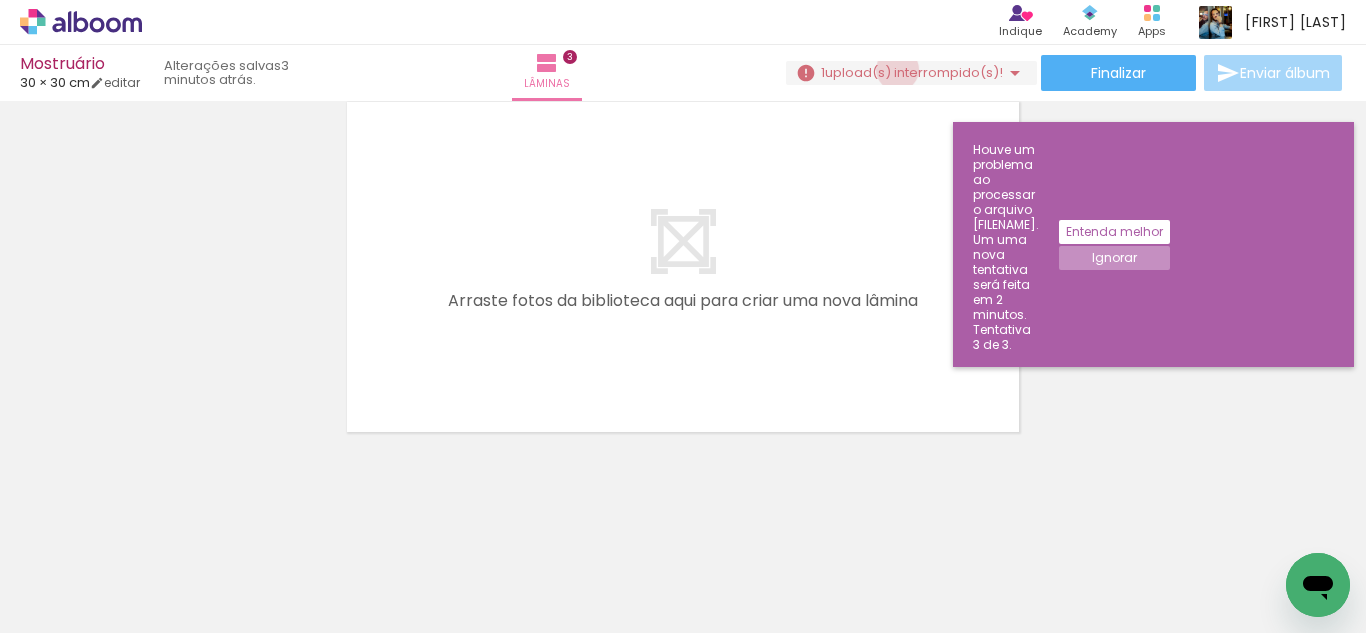 click on "upload(s) interrompido(s)!" at bounding box center (914, 72) 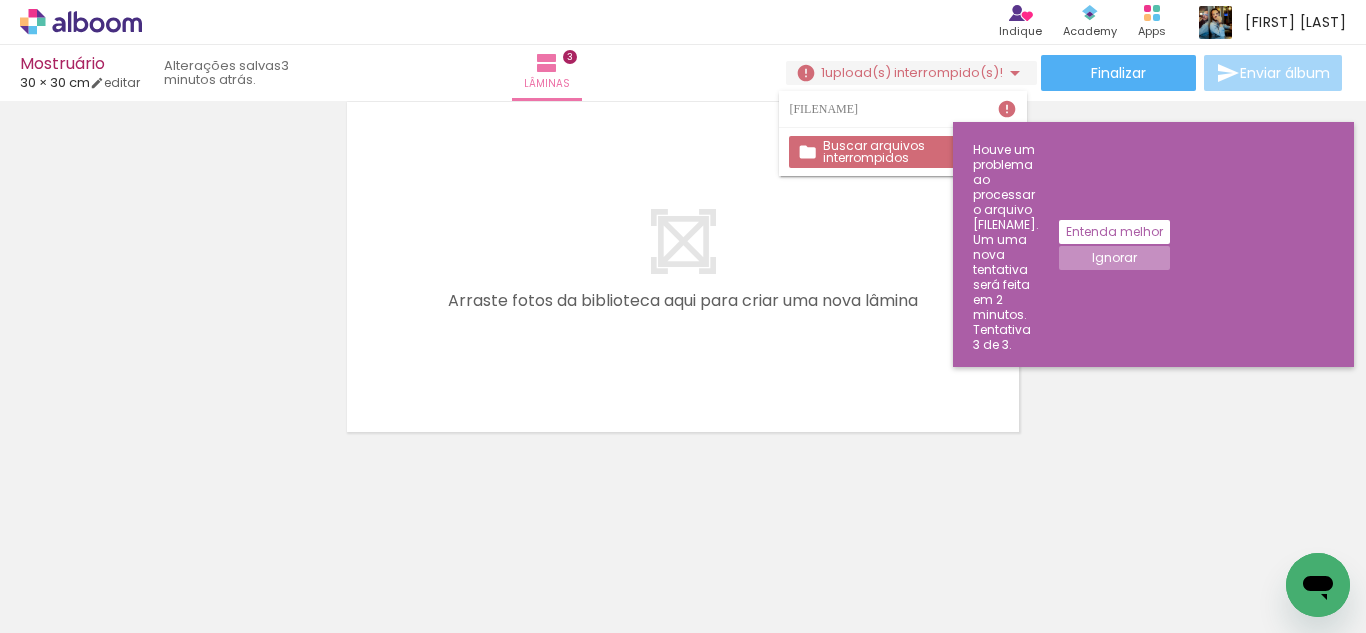 click at bounding box center [683, 267] 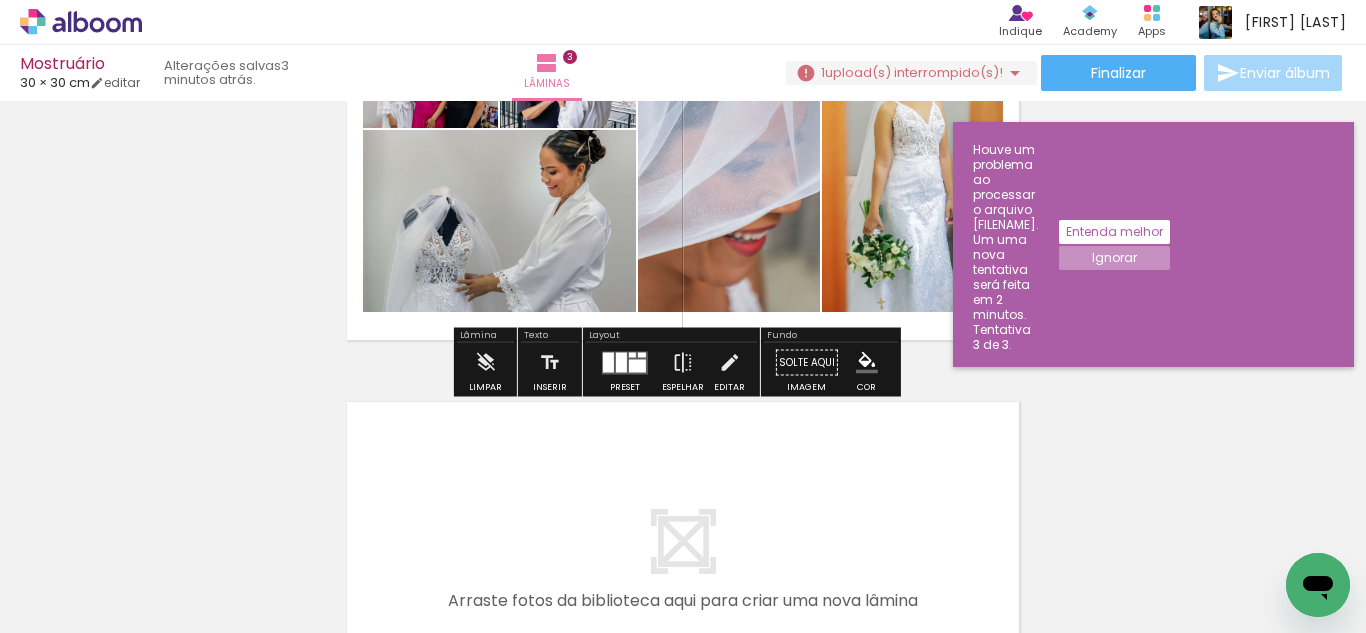 scroll, scrollTop: 1139, scrollLeft: 0, axis: vertical 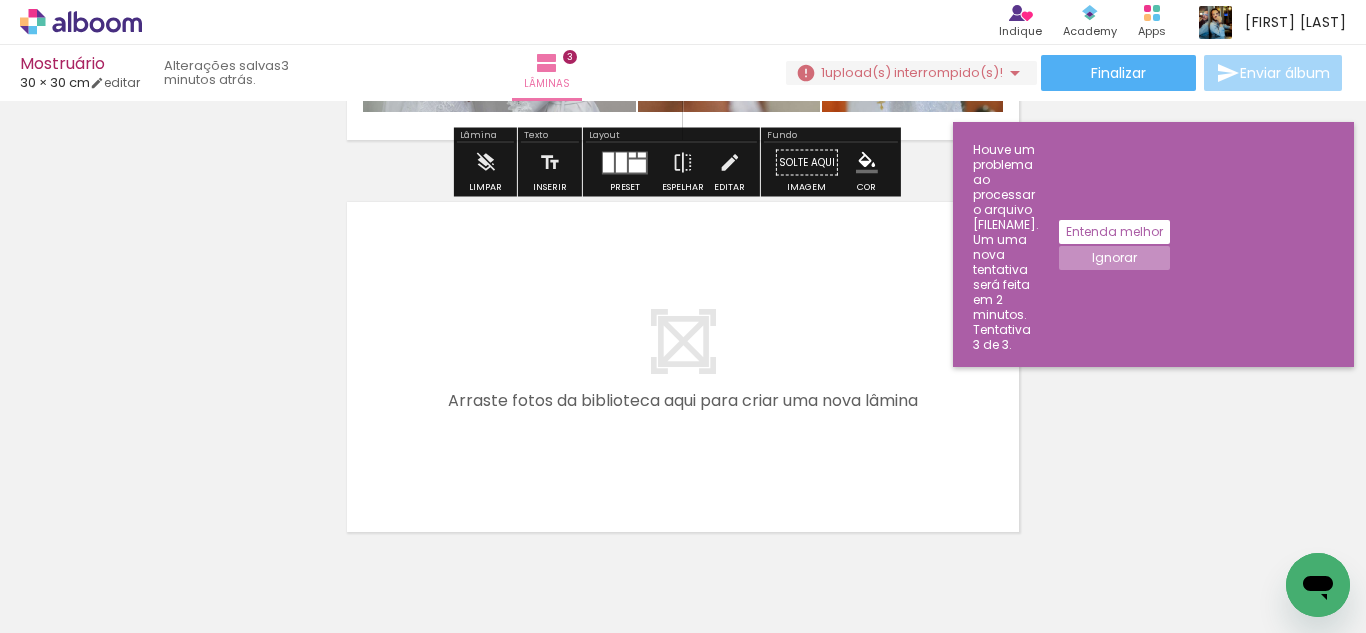 click on "upload(s) interrompido(s)!" at bounding box center [914, 72] 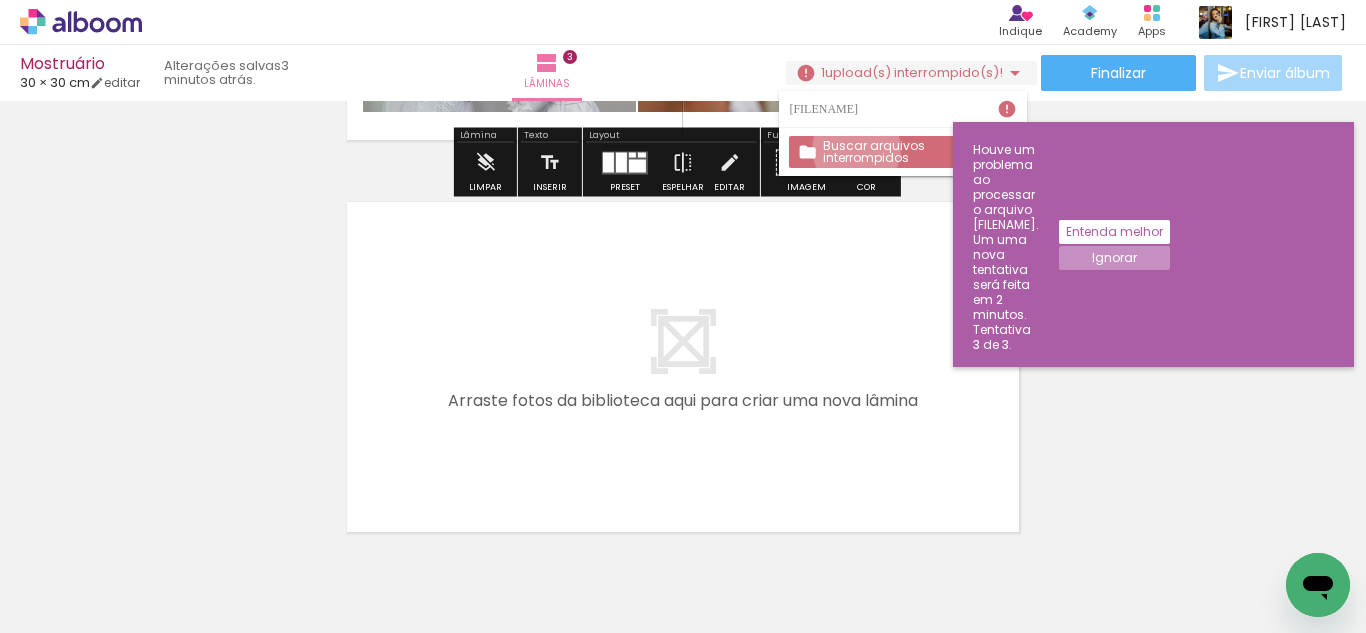 click on "Buscar arquivos interrompidos" at bounding box center (0, 0) 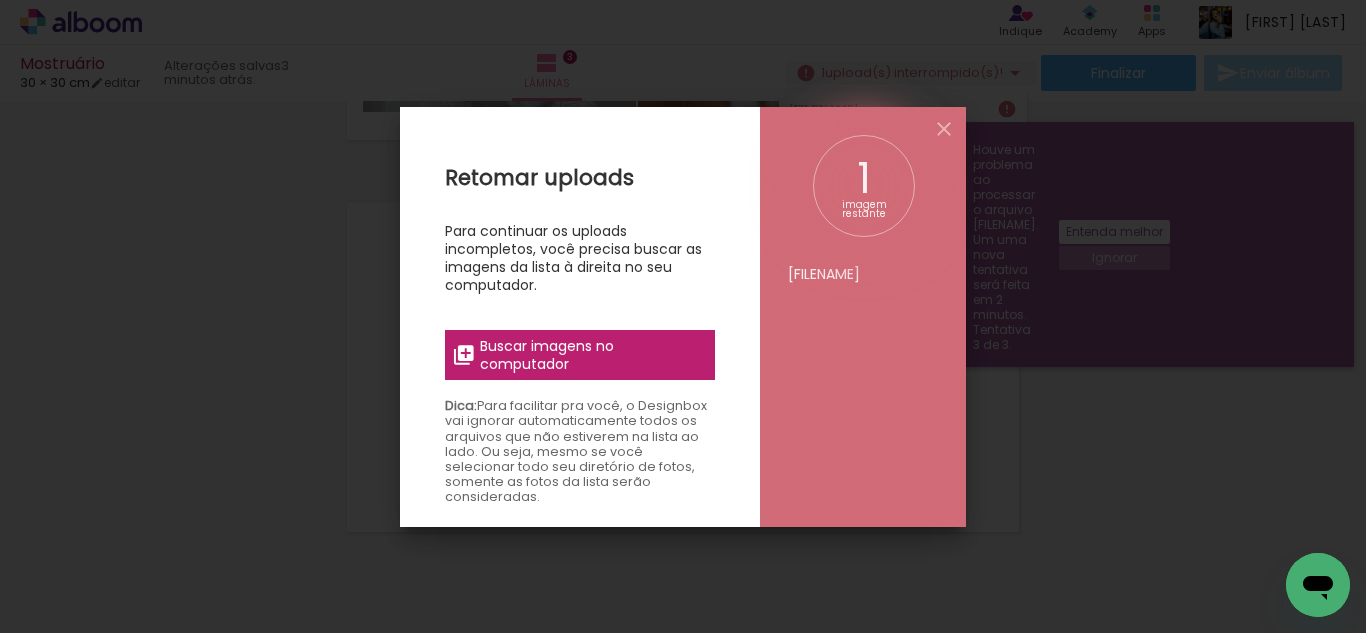 click on "Buscar imagens no computador" at bounding box center (591, 355) 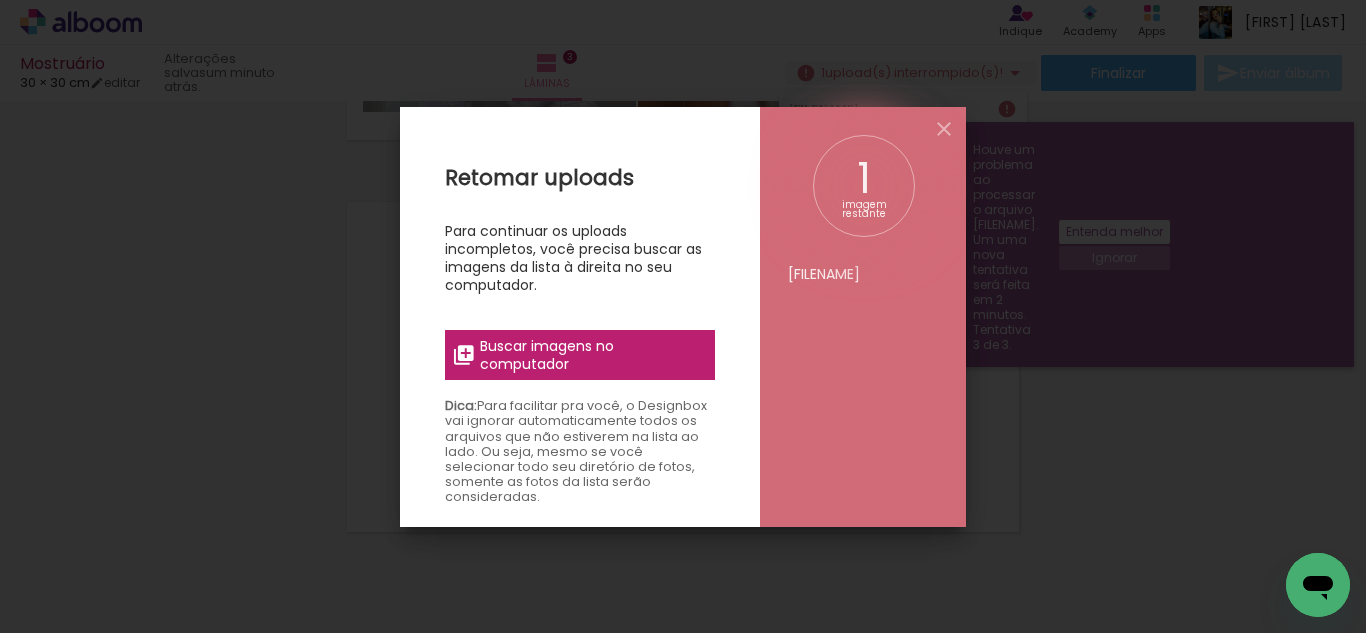 click on "Buscar imagens no computador" at bounding box center [591, 355] 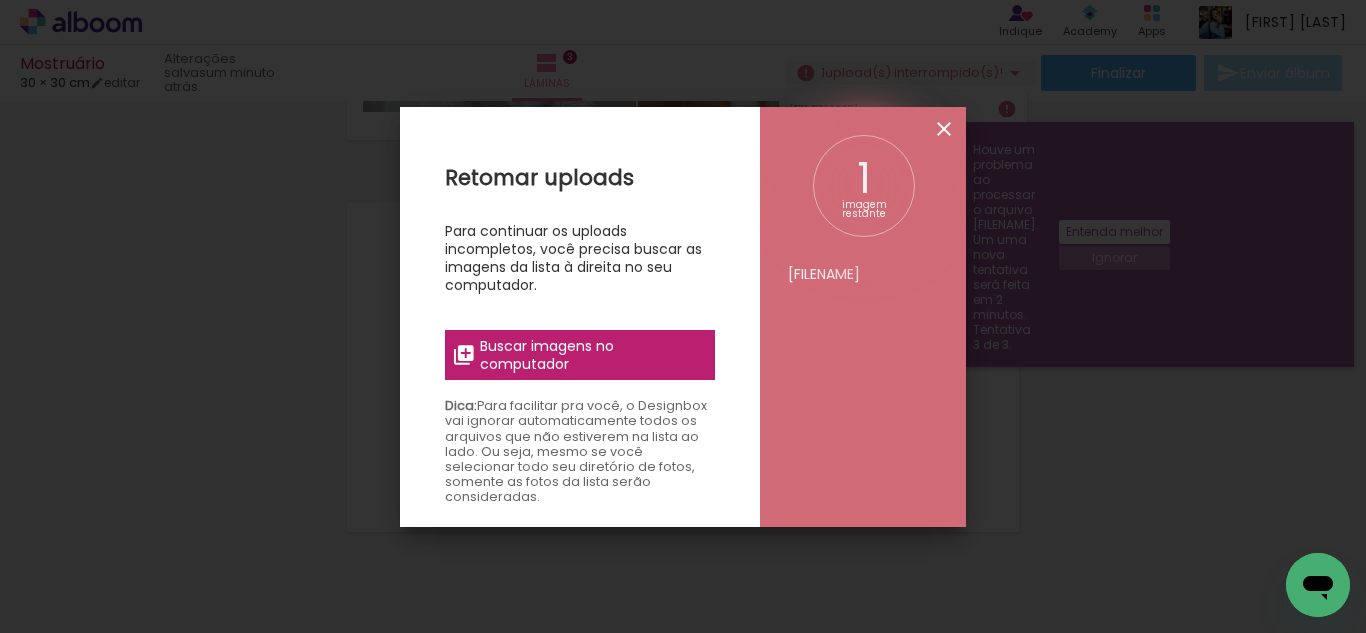 click at bounding box center [944, 129] 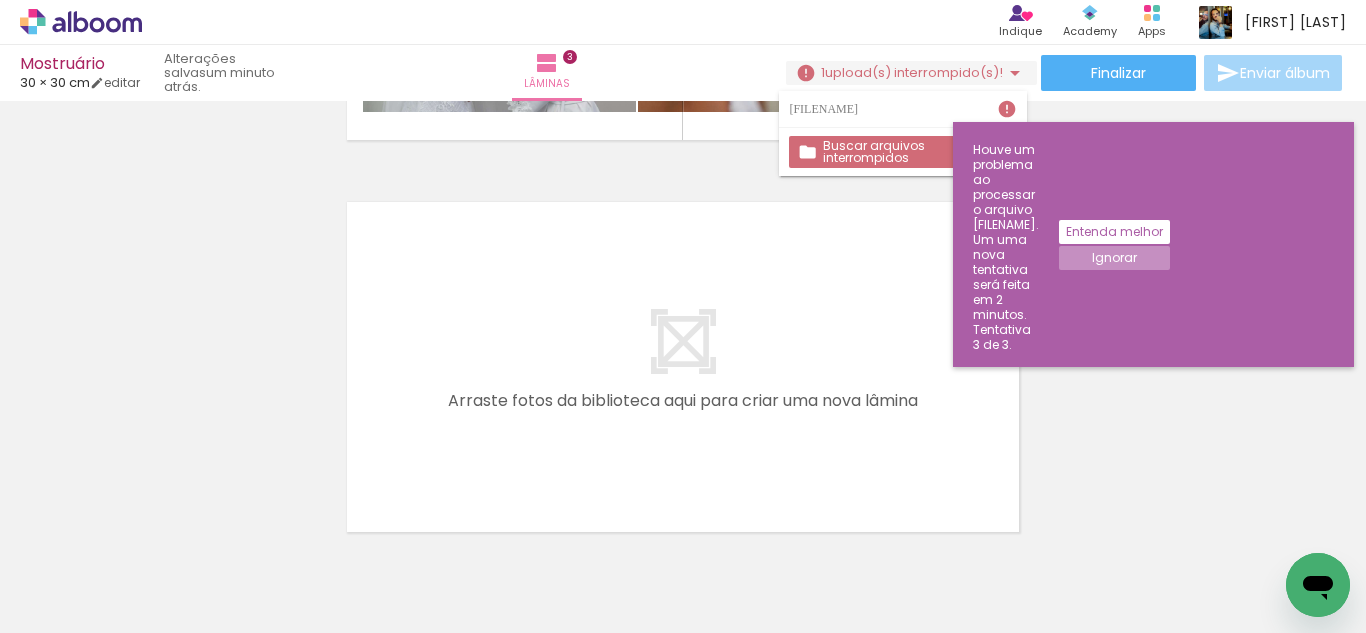 click at bounding box center [144, 570] 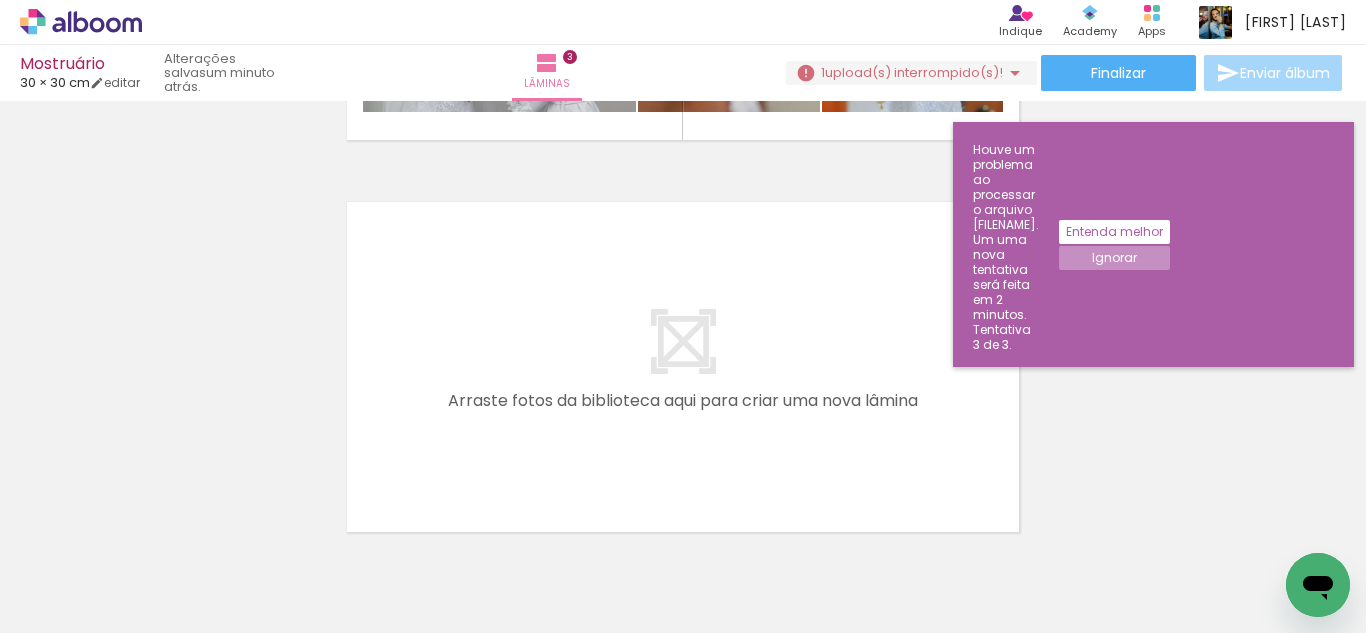 drag, startPoint x: 1063, startPoint y: 552, endPoint x: 1014, endPoint y: 532, distance: 52.924473 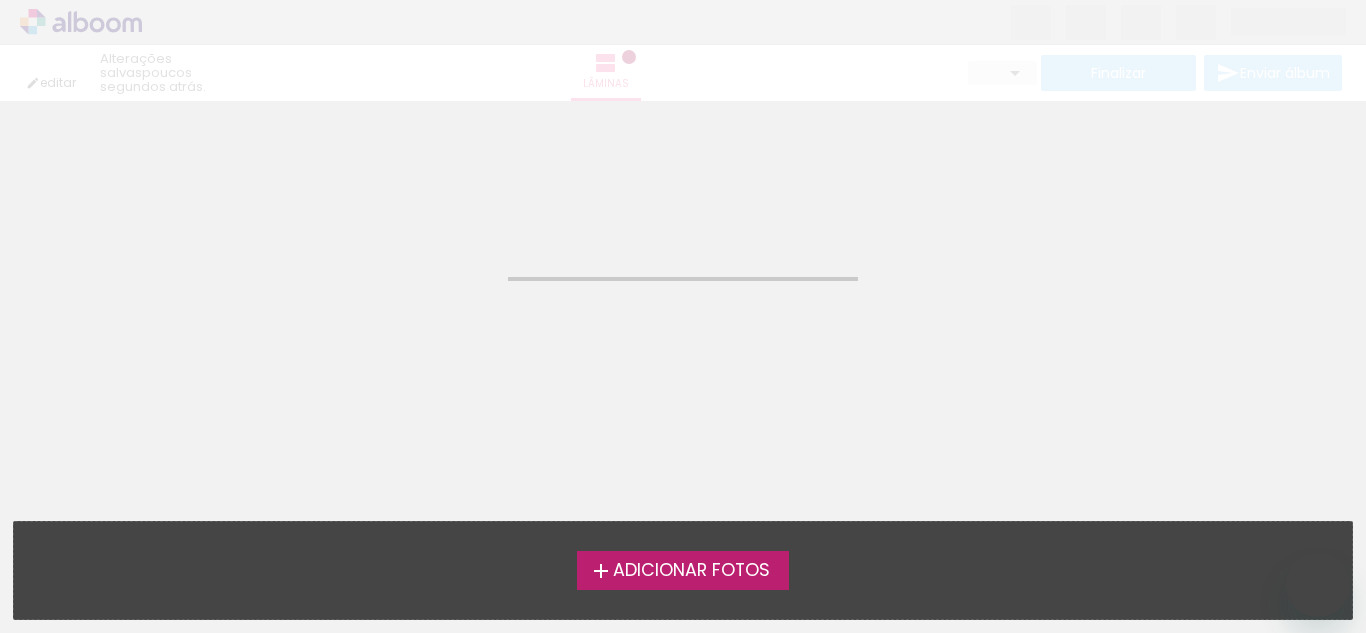 scroll, scrollTop: 0, scrollLeft: 0, axis: both 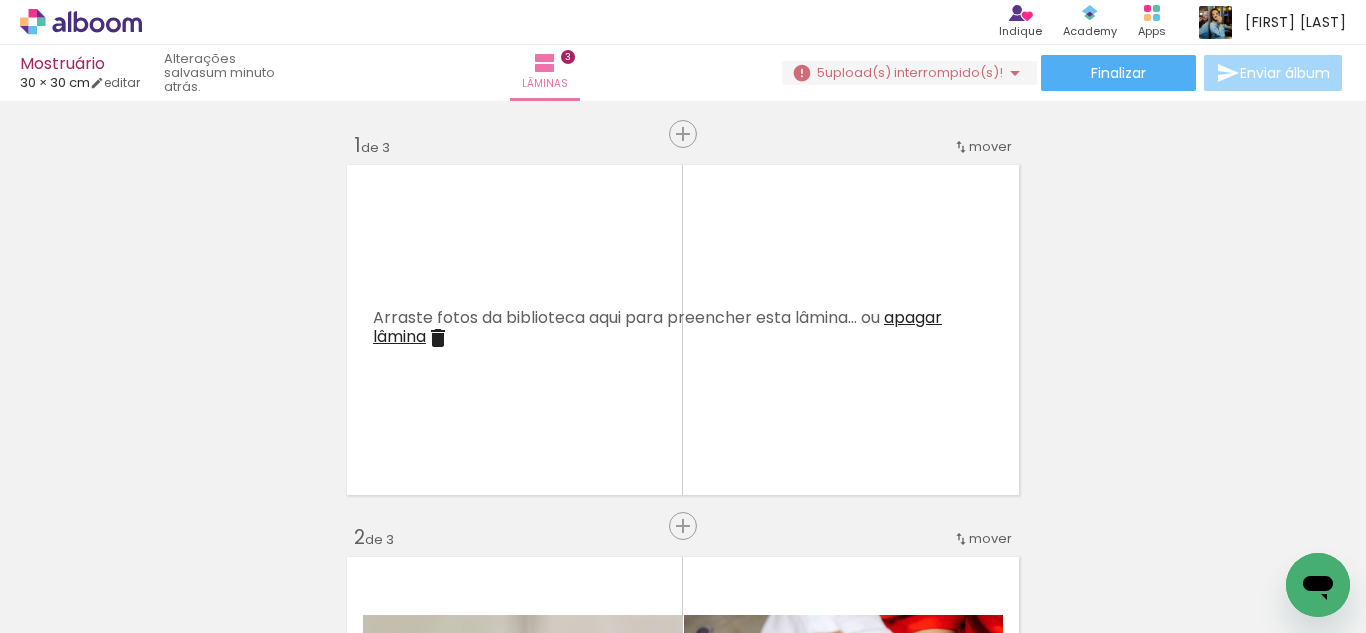 click at bounding box center [910, 525] 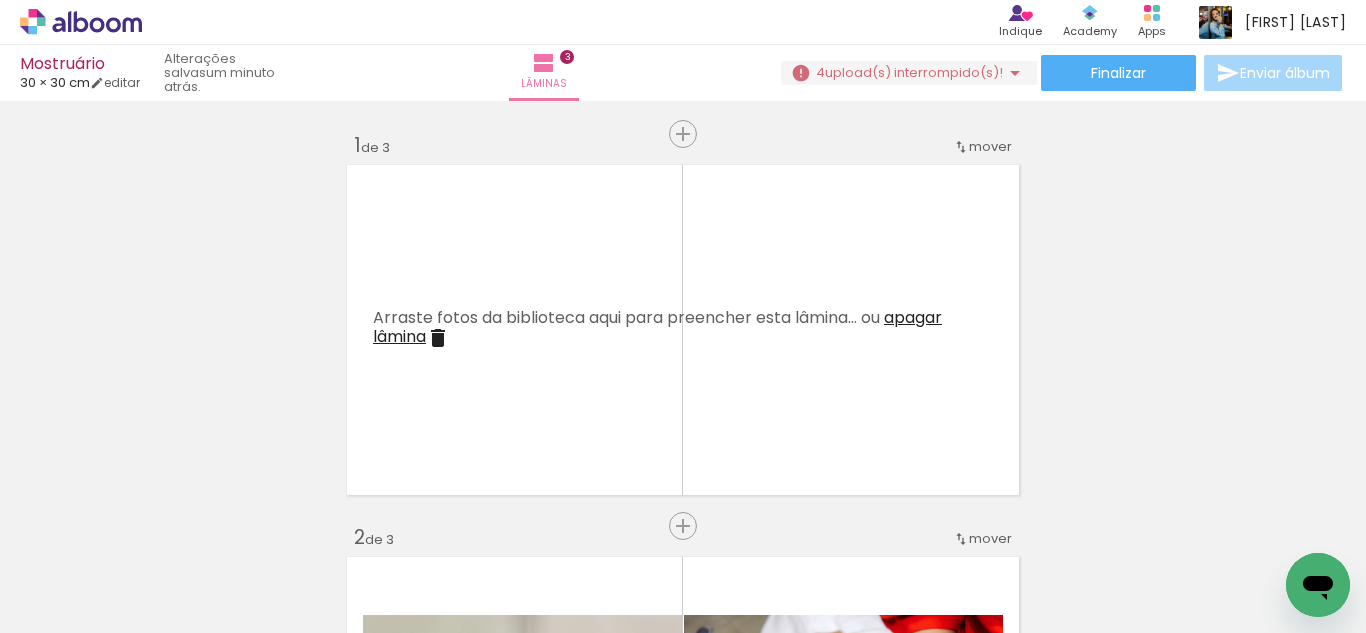 click at bounding box center [1016, 525] 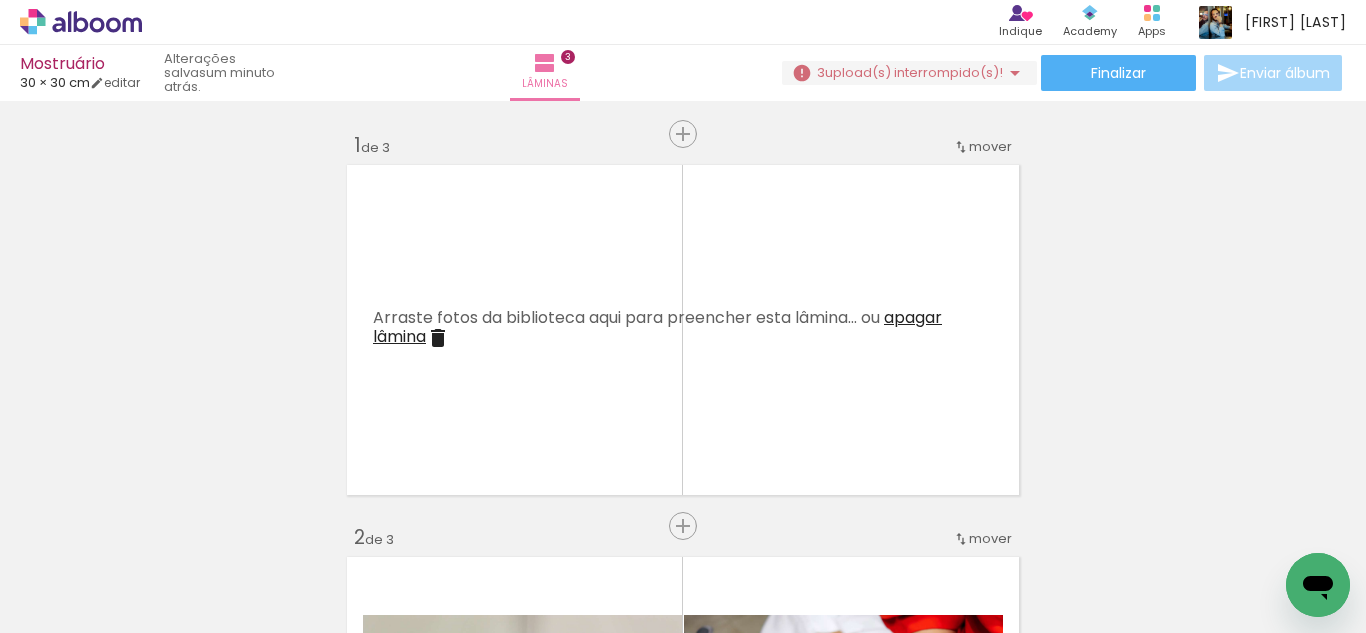 click at bounding box center [1128, 525] 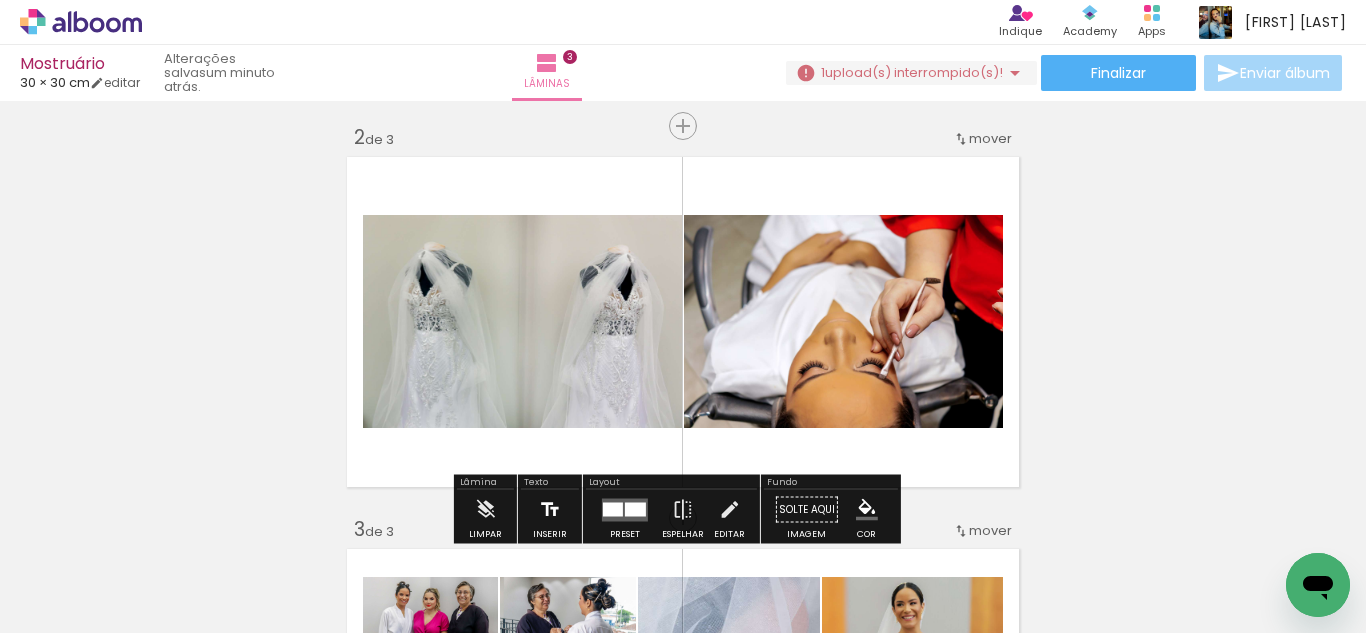 scroll, scrollTop: 600, scrollLeft: 0, axis: vertical 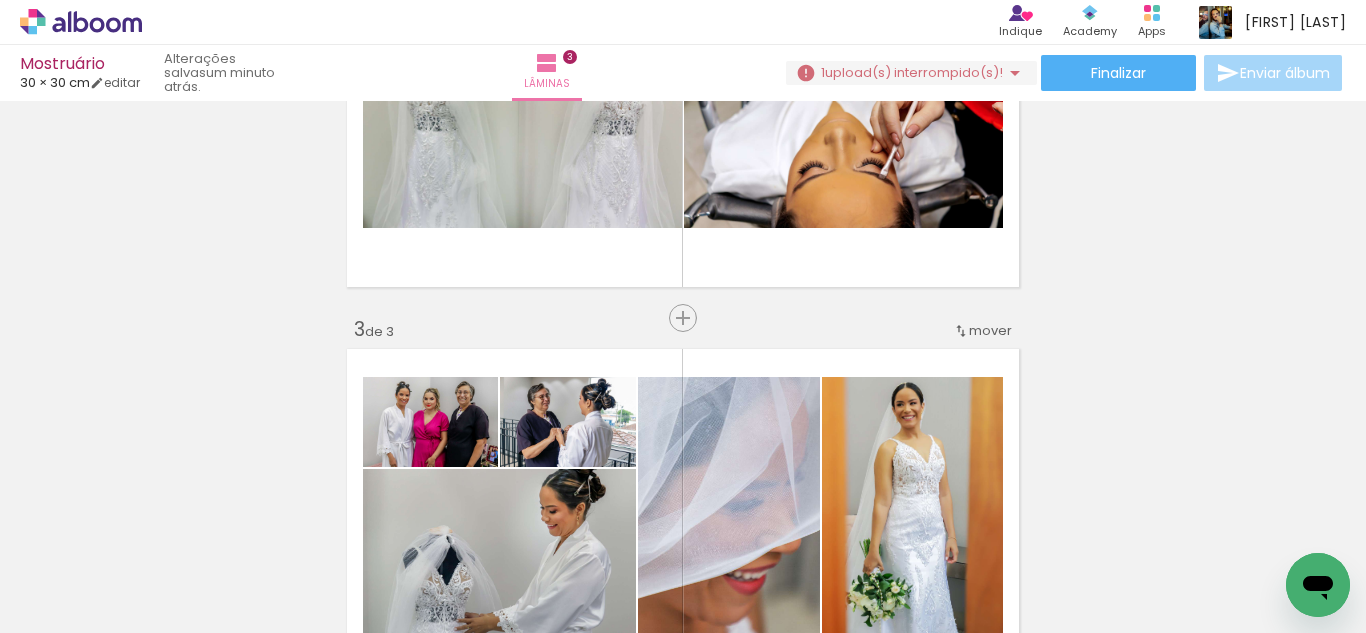 click on "Adicionar
Fotos" at bounding box center (71, 606) 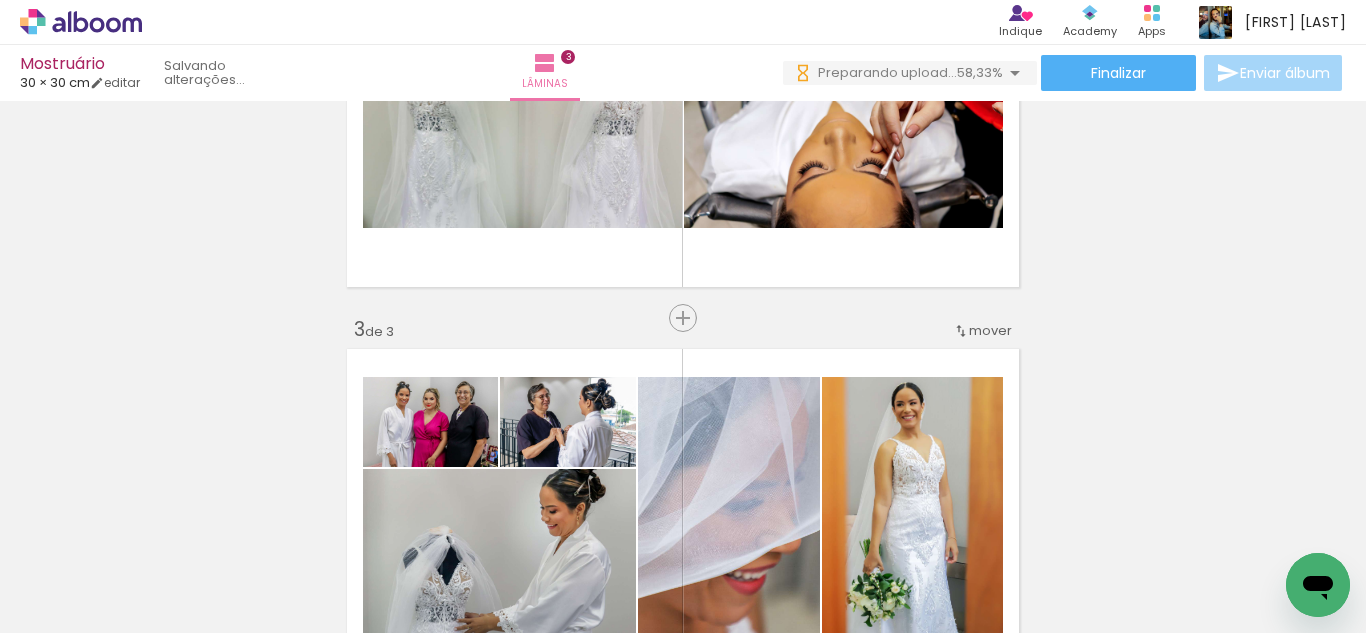 scroll, scrollTop: 0, scrollLeft: 0, axis: both 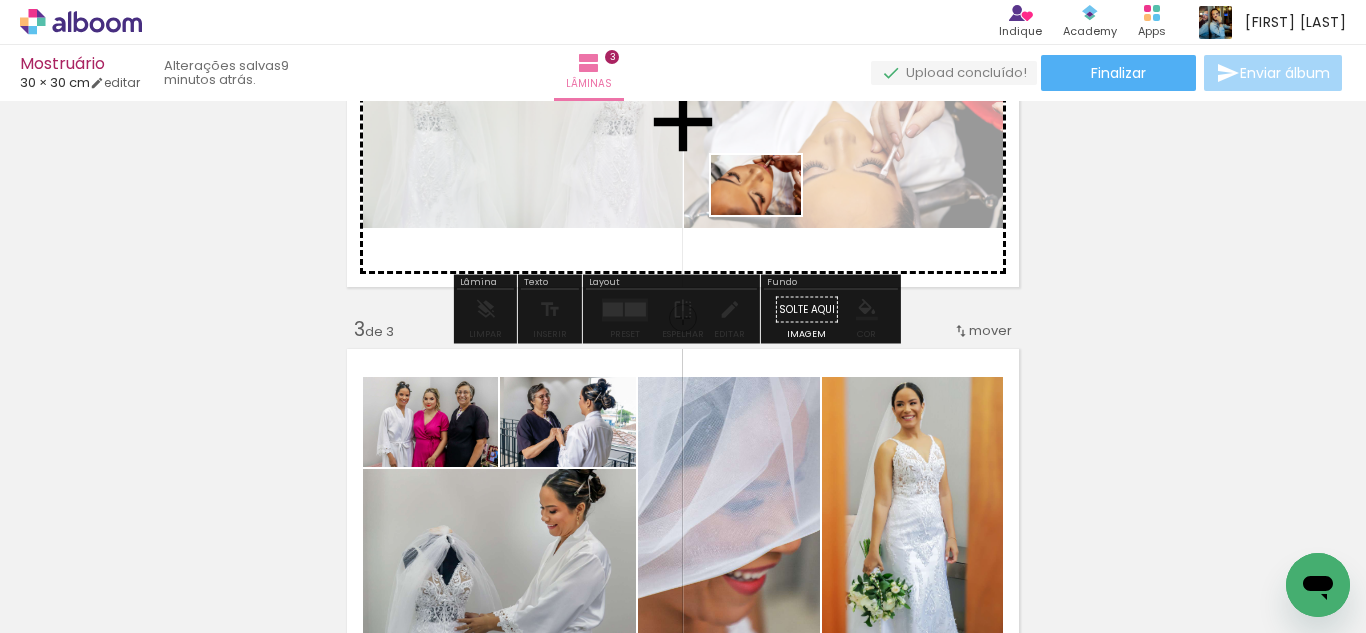 drag, startPoint x: 1196, startPoint y: 579, endPoint x: 771, endPoint y: 215, distance: 559.57214 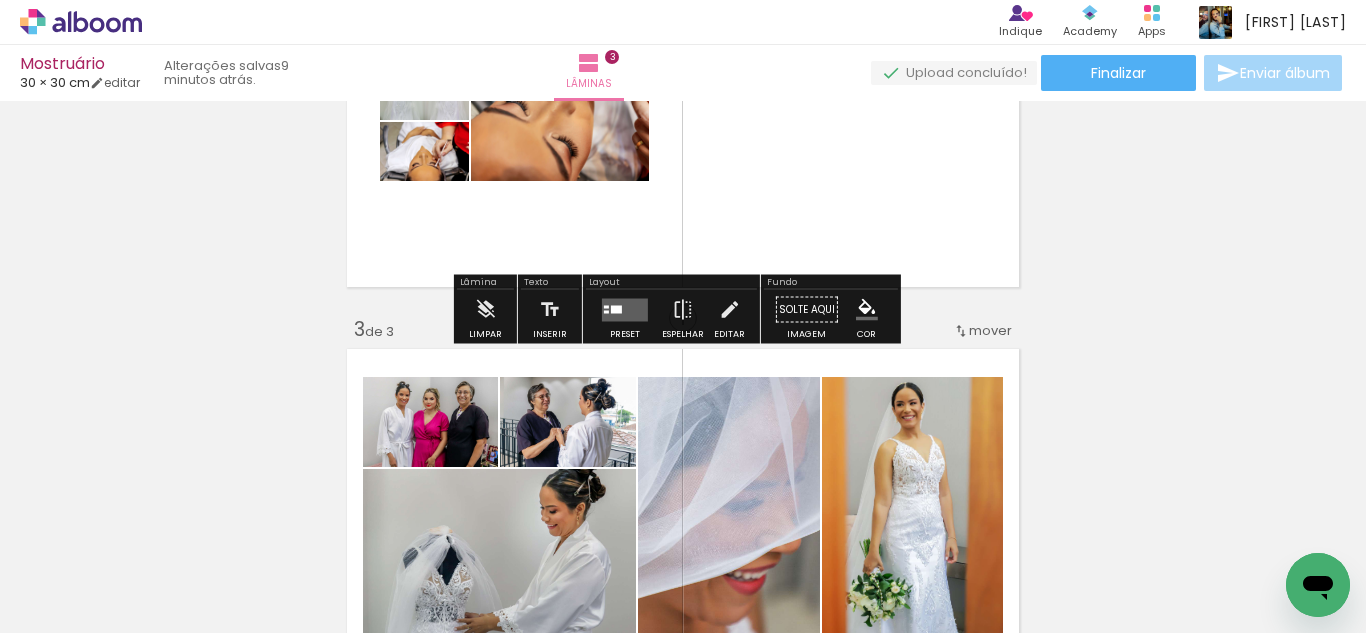 click at bounding box center [625, 309] 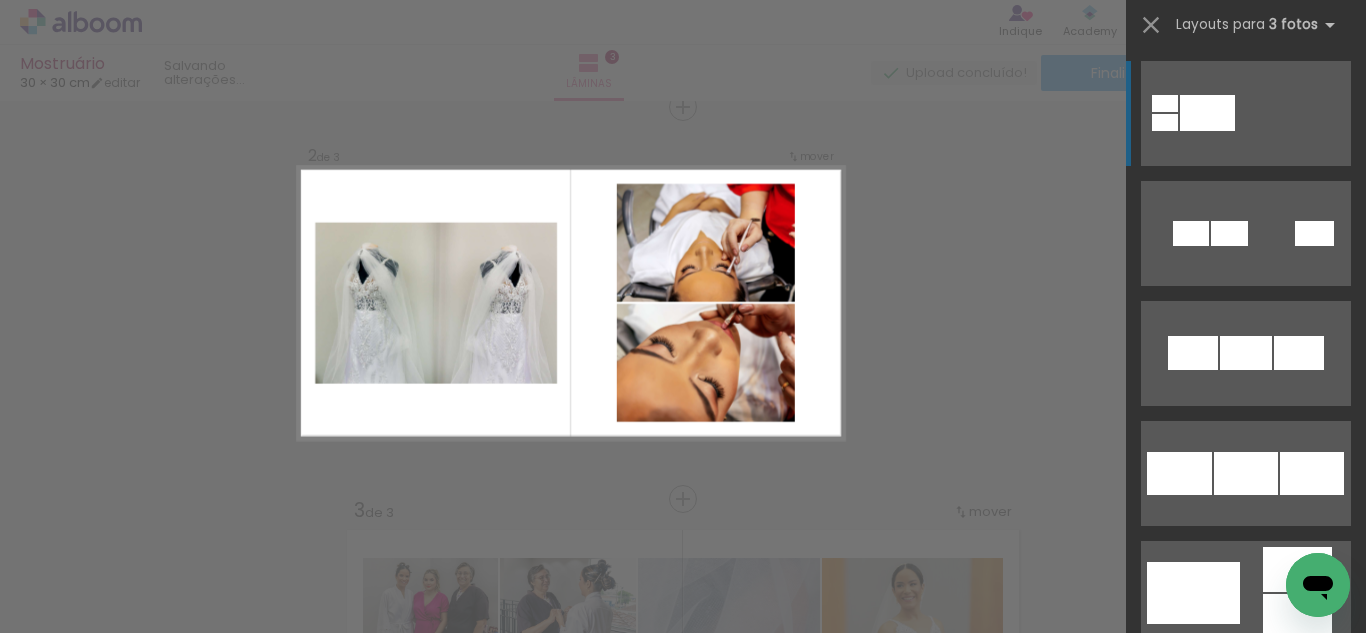 scroll, scrollTop: 417, scrollLeft: 0, axis: vertical 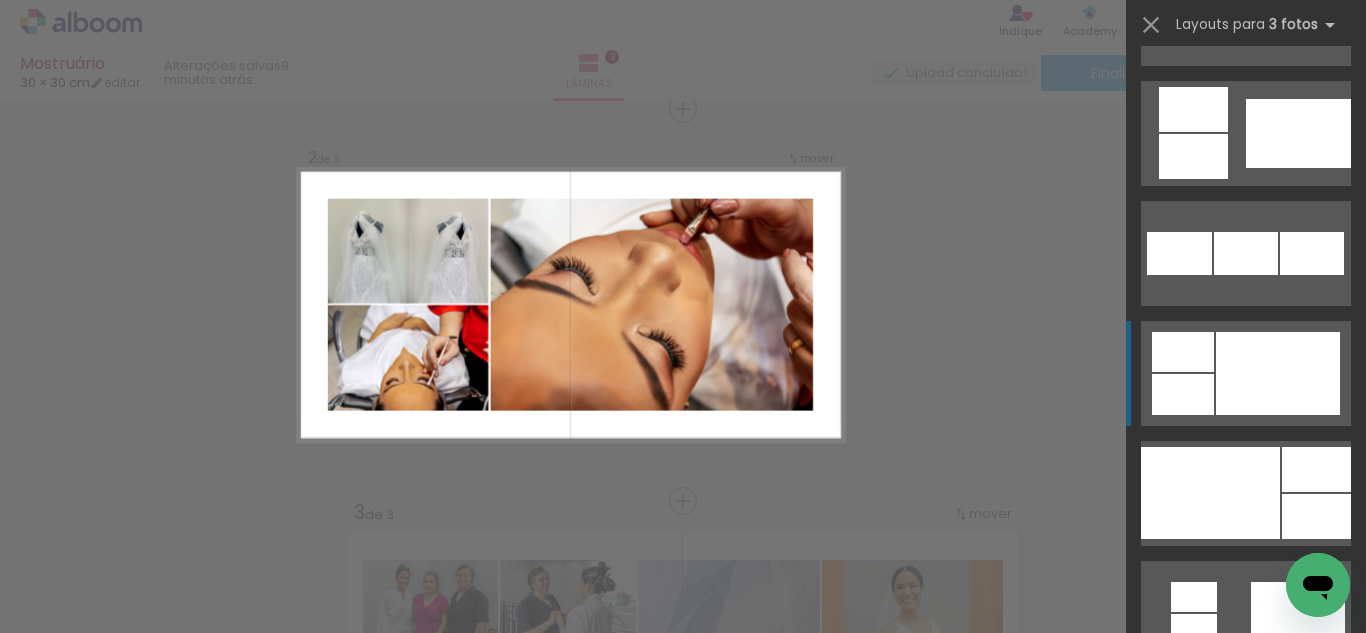 click at bounding box center [1246, -212] 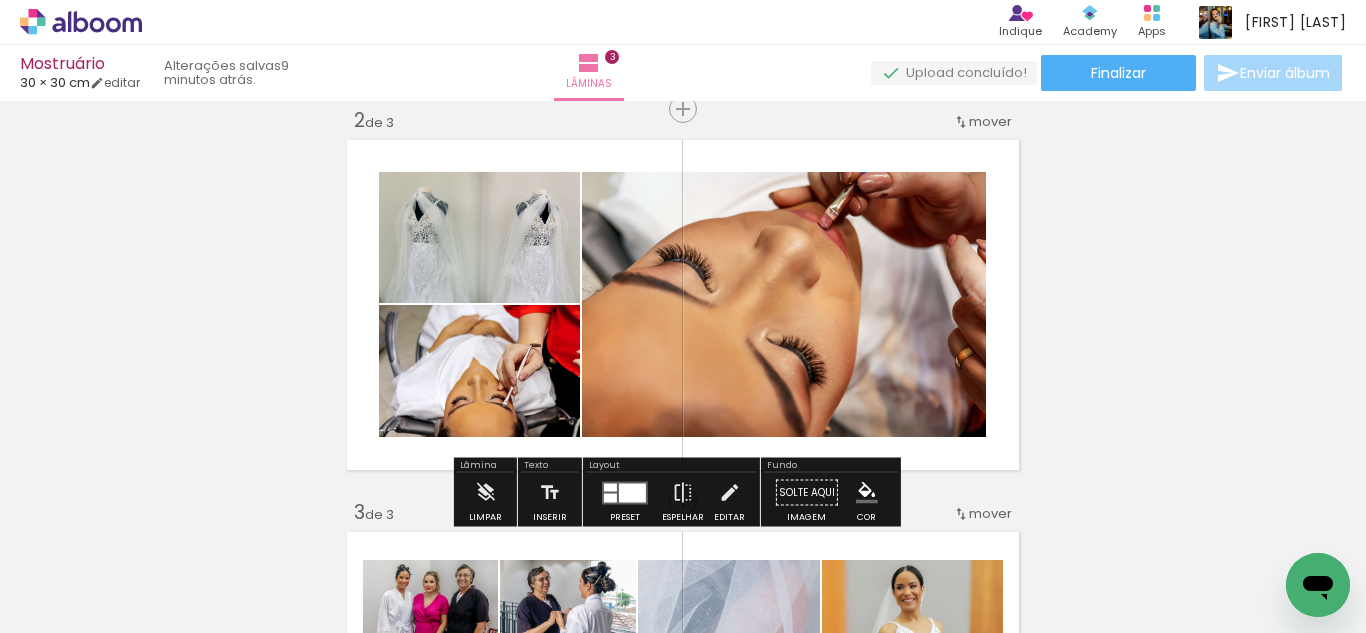 click at bounding box center [625, 493] 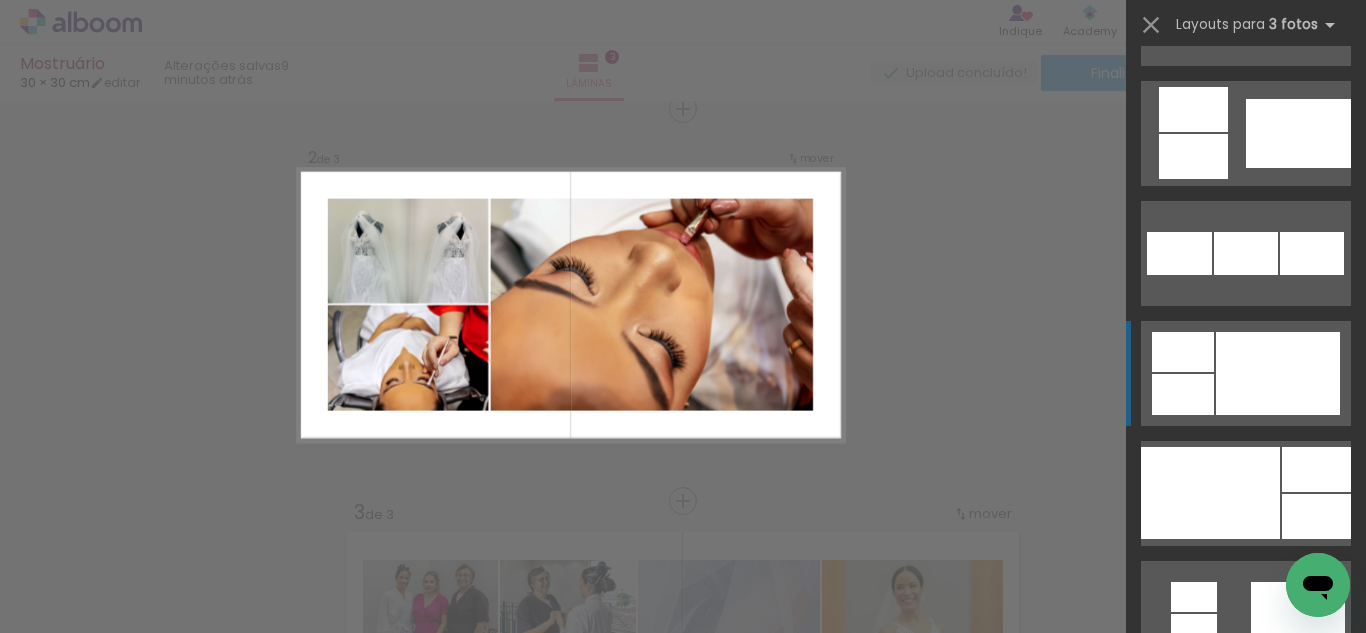 scroll, scrollTop: 2160, scrollLeft: 0, axis: vertical 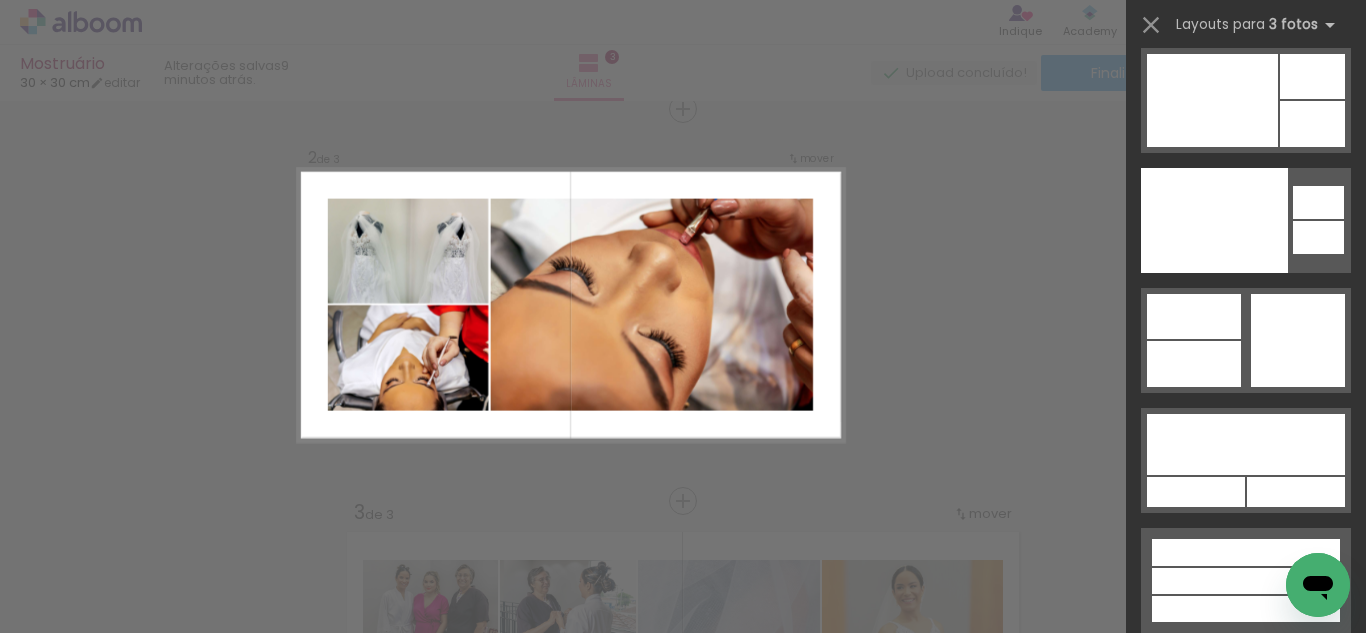 drag, startPoint x: 1356, startPoint y: 227, endPoint x: 19, endPoint y: 27, distance: 1351.8761 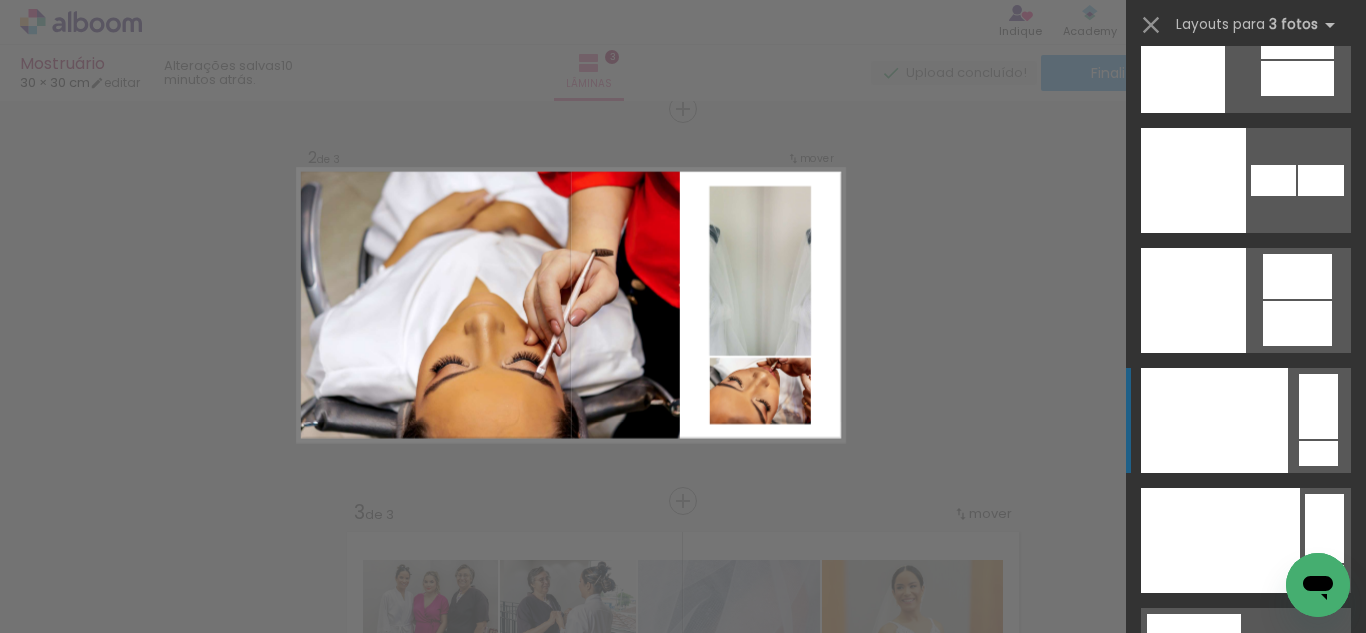 scroll, scrollTop: 24673, scrollLeft: 0, axis: vertical 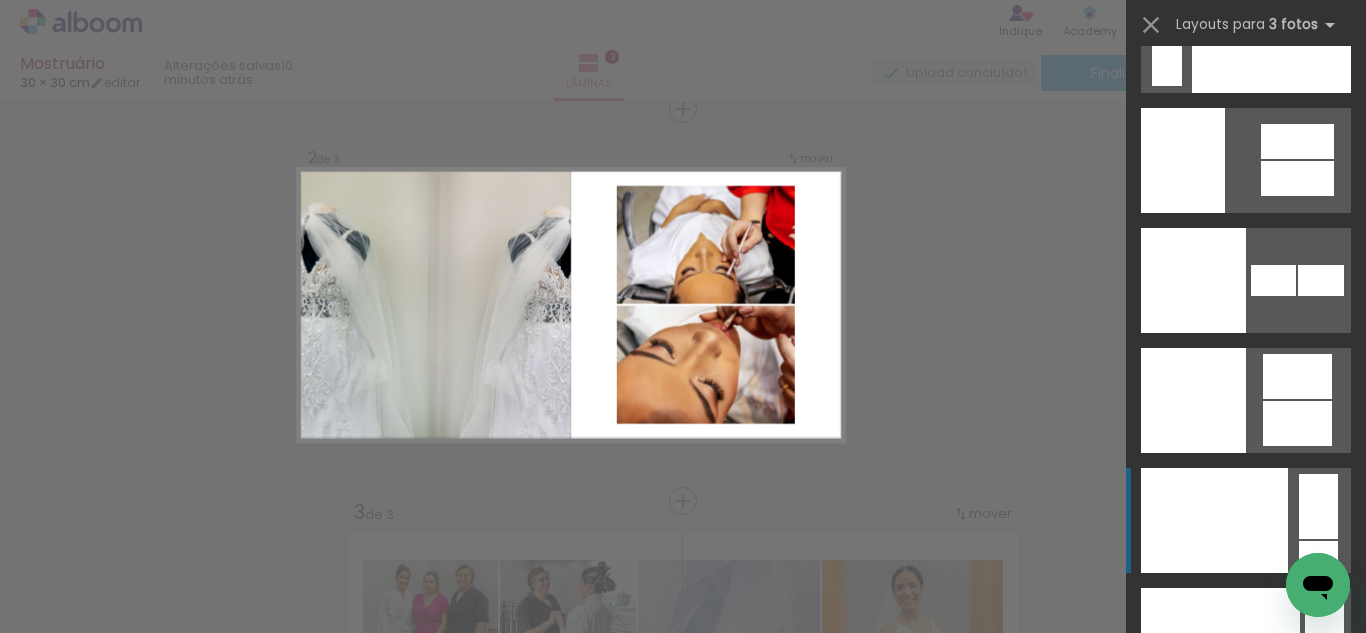click at bounding box center [1167, 63] 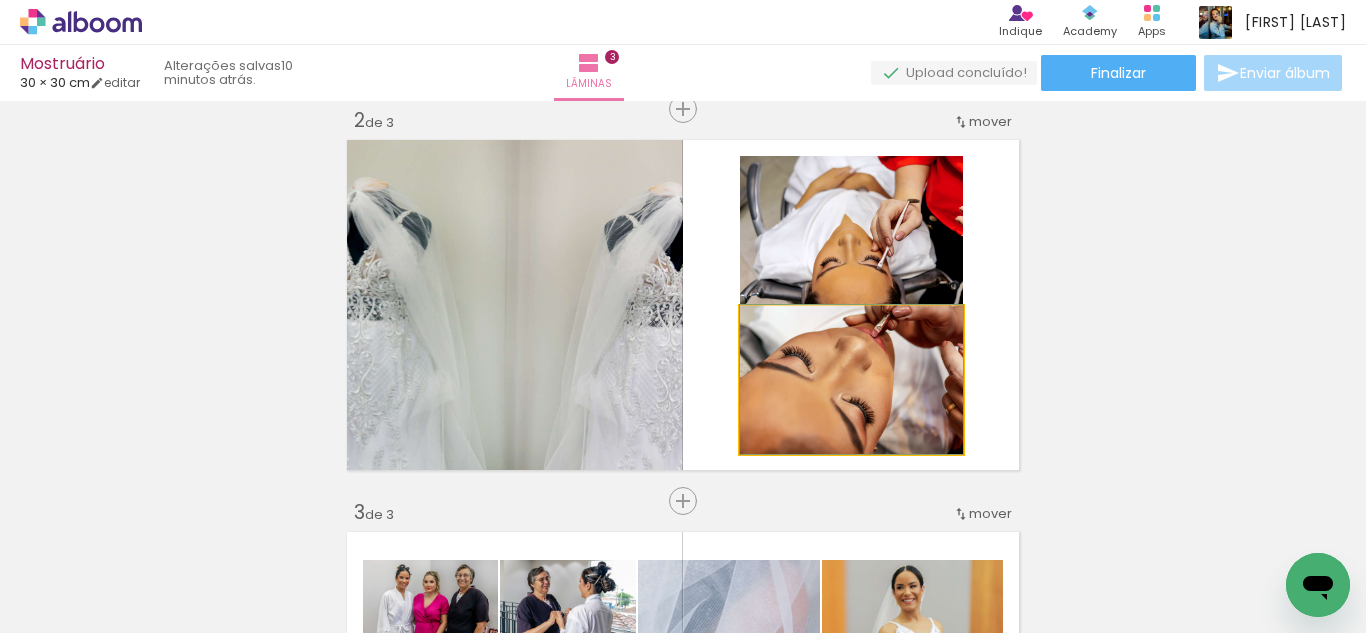 drag, startPoint x: 774, startPoint y: 368, endPoint x: 436, endPoint y: 343, distance: 338.9233 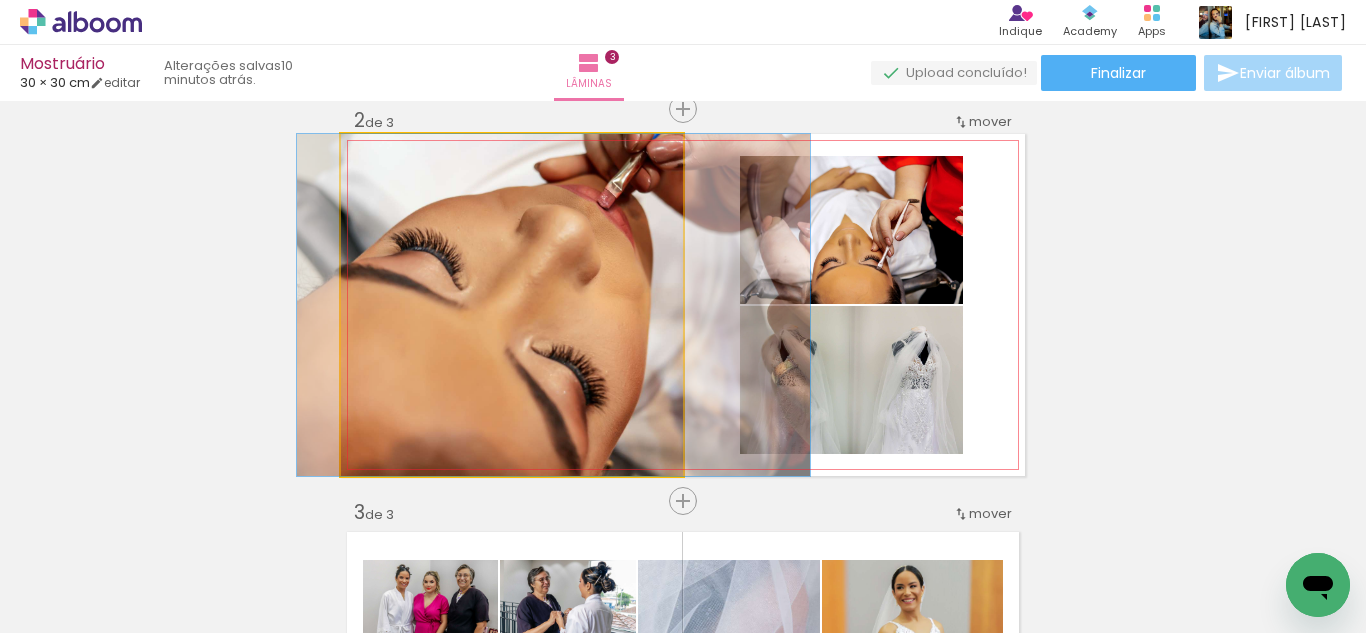 drag, startPoint x: 526, startPoint y: 318, endPoint x: 568, endPoint y: 328, distance: 43.174065 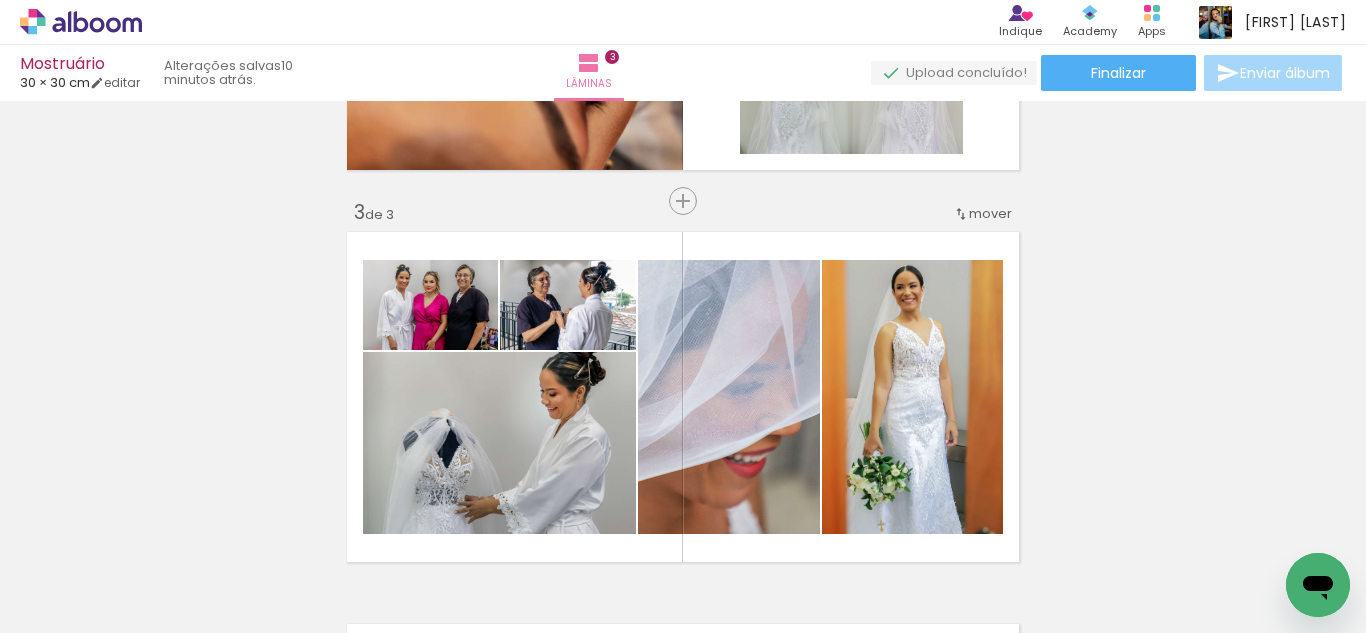 scroll, scrollTop: 917, scrollLeft: 0, axis: vertical 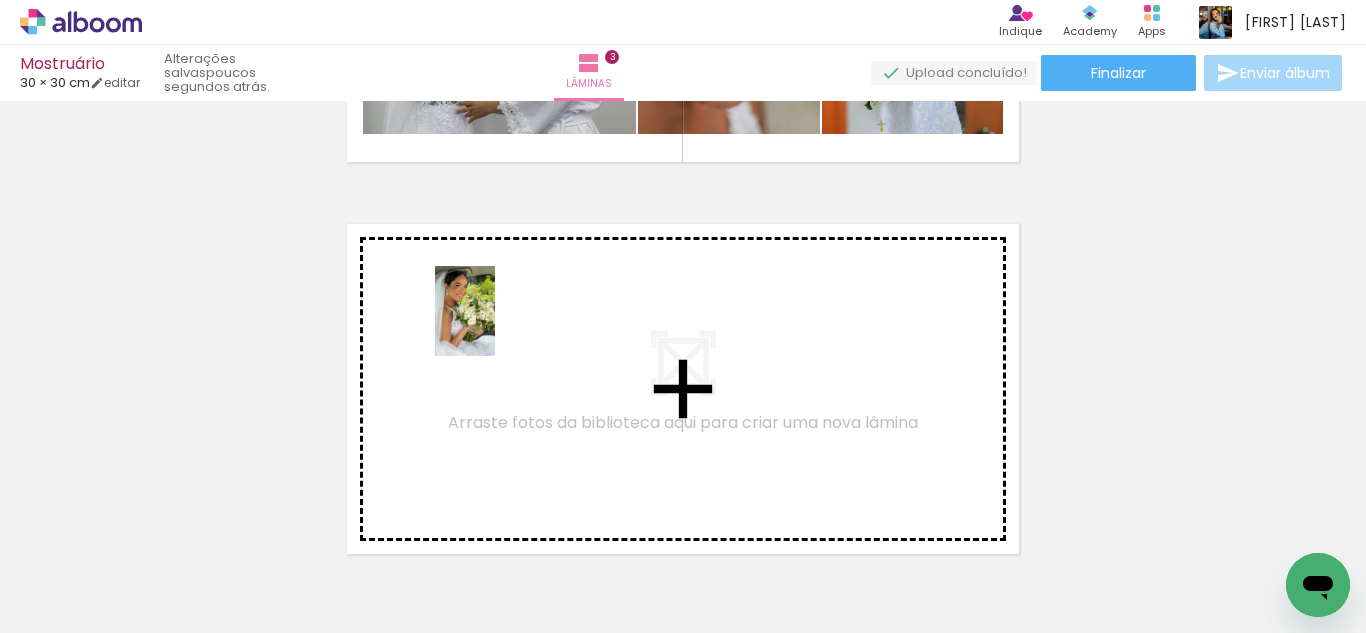 drag, startPoint x: 1284, startPoint y: 543, endPoint x: 478, endPoint y: 318, distance: 836.816 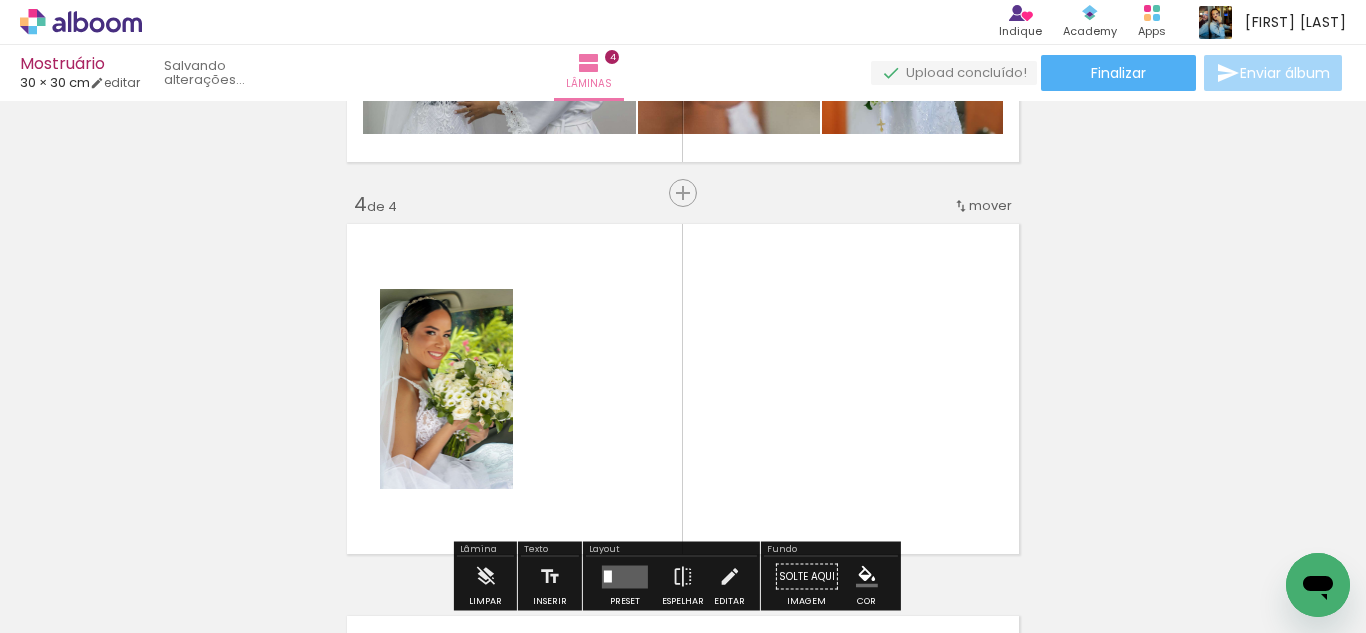 scroll, scrollTop: 1201, scrollLeft: 0, axis: vertical 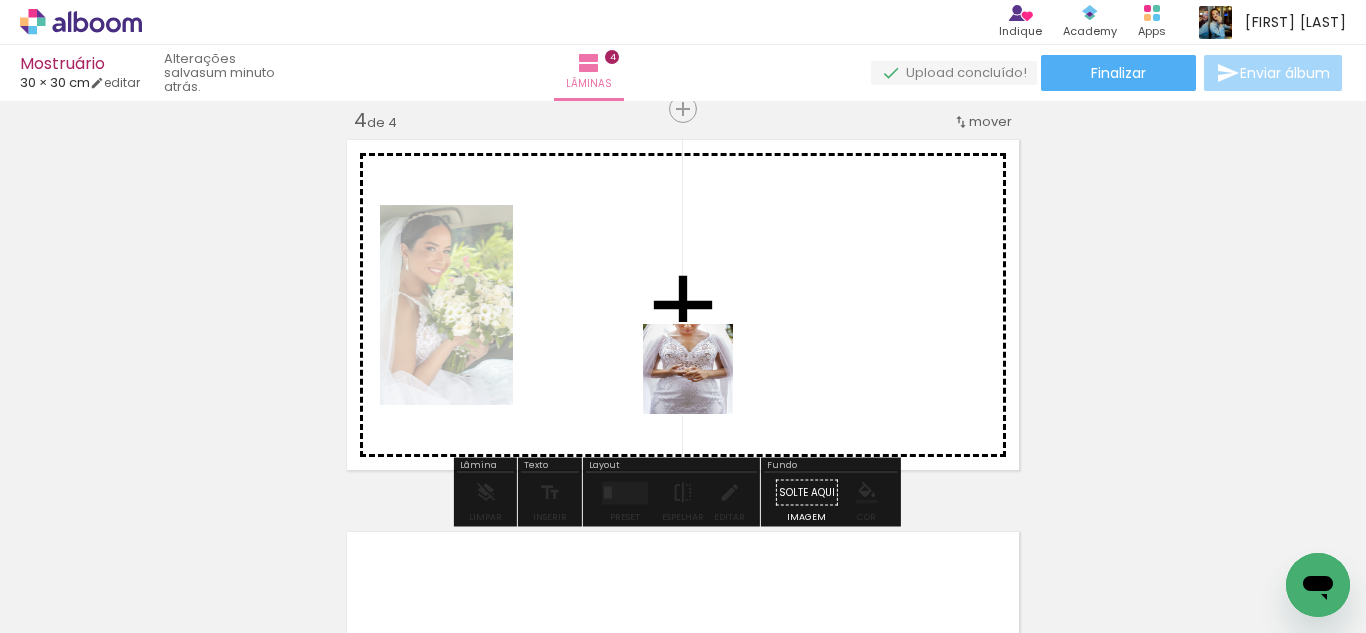 drag, startPoint x: 845, startPoint y: 565, endPoint x: 649, endPoint y: 323, distance: 311.4161 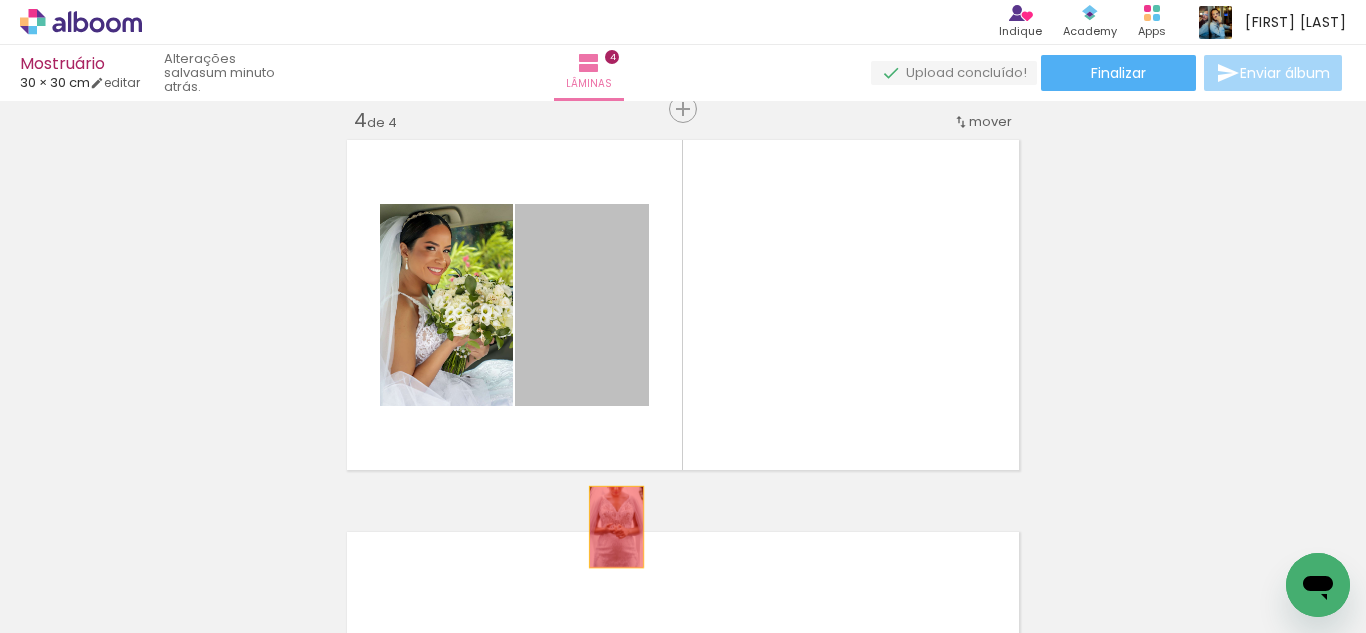 drag, startPoint x: 616, startPoint y: 342, endPoint x: 614, endPoint y: 582, distance: 240.00833 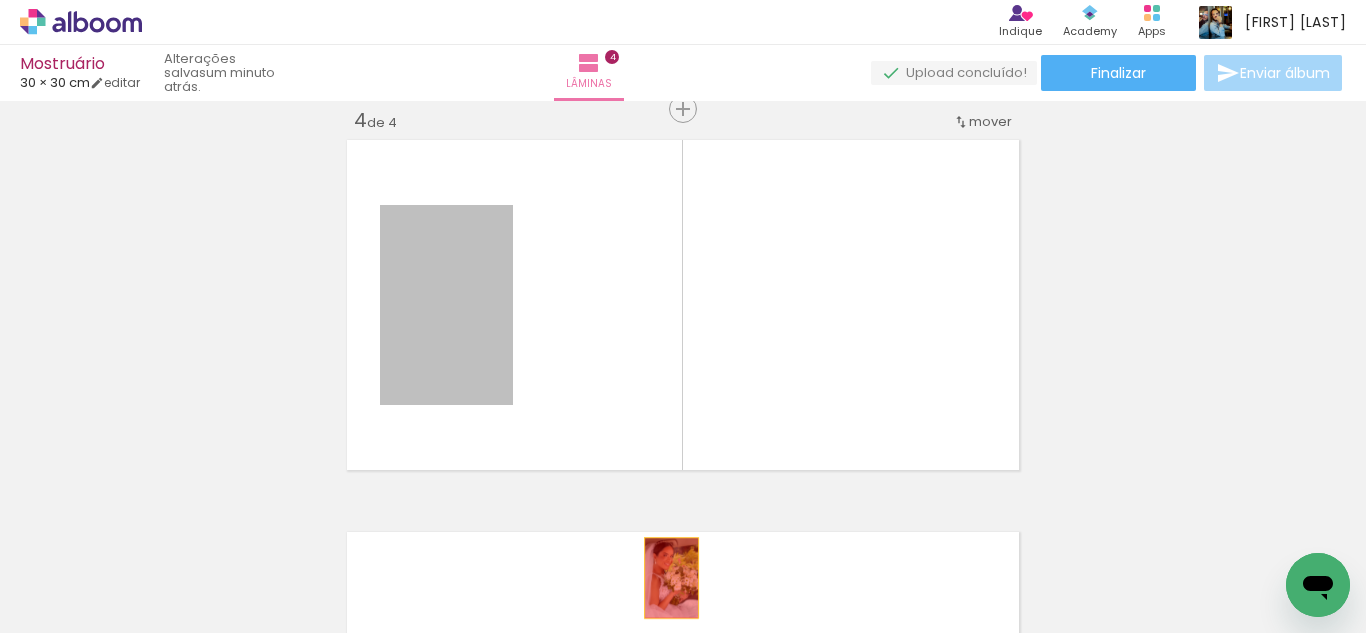 drag, startPoint x: 487, startPoint y: 313, endPoint x: 678, endPoint y: 623, distance: 364.11673 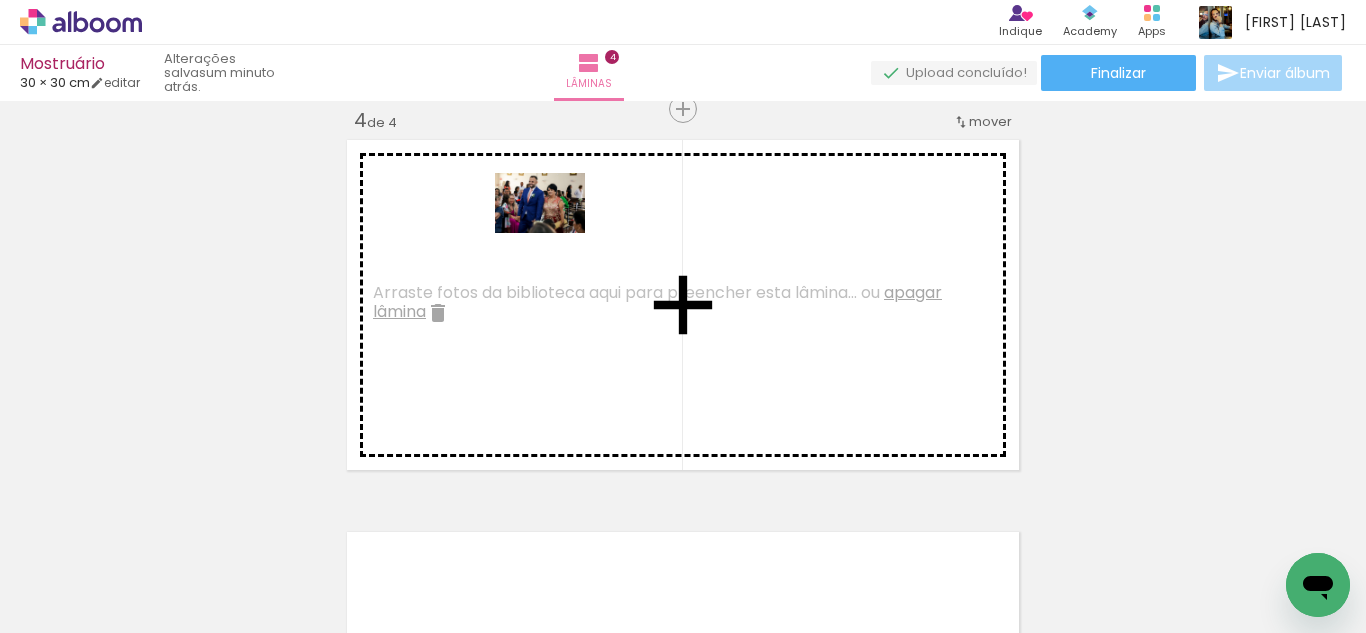 drag, startPoint x: 766, startPoint y: 552, endPoint x: 547, endPoint y: 225, distance: 393.56067 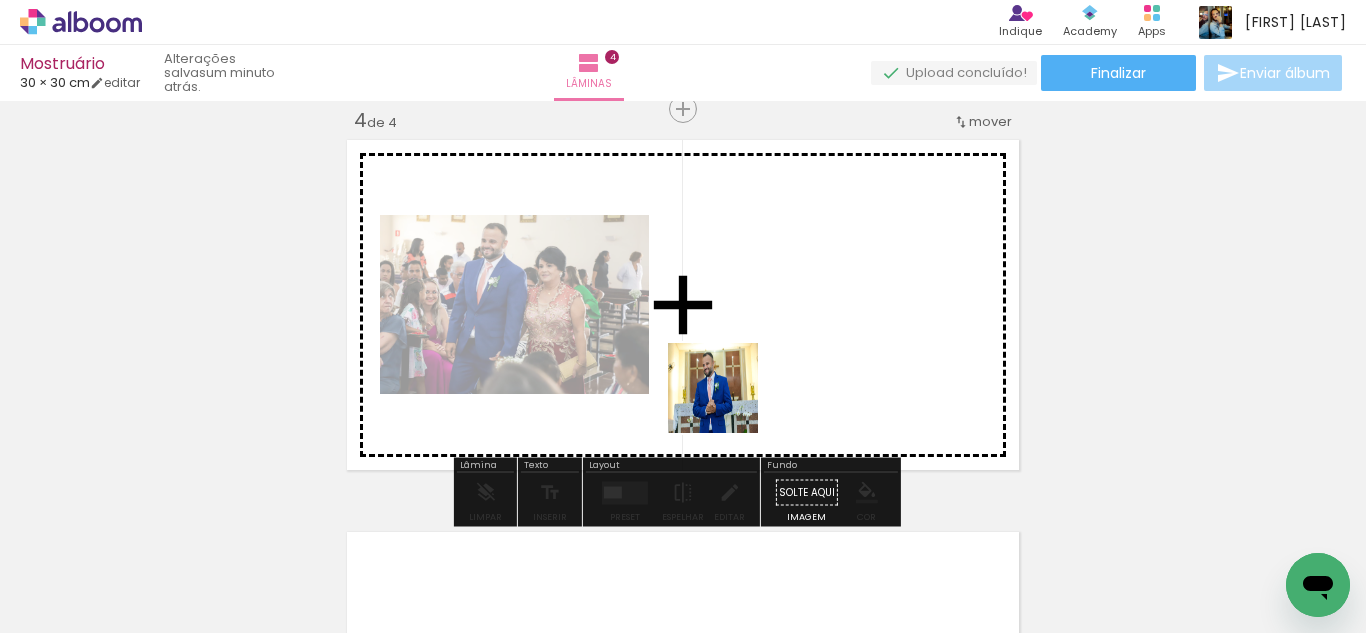 drag, startPoint x: 632, startPoint y: 586, endPoint x: 772, endPoint y: 343, distance: 280.4443 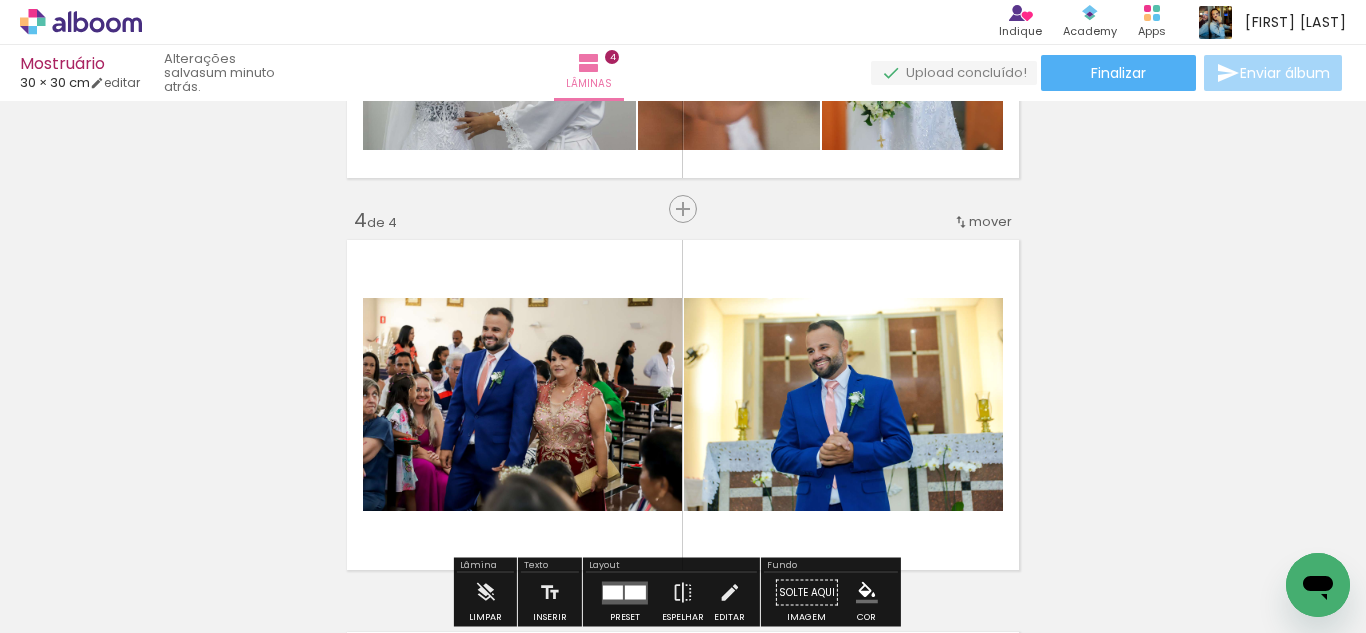 scroll, scrollTop: 1401, scrollLeft: 0, axis: vertical 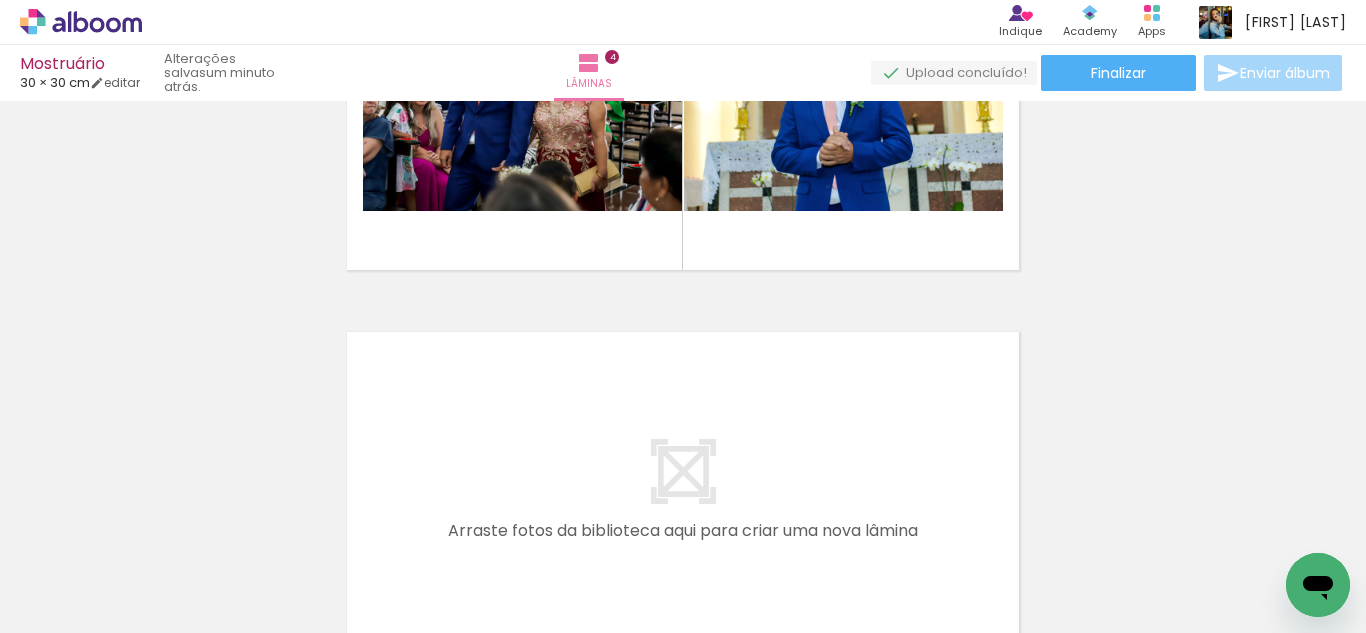 drag, startPoint x: 824, startPoint y: 554, endPoint x: 671, endPoint y: 388, distance: 225.75429 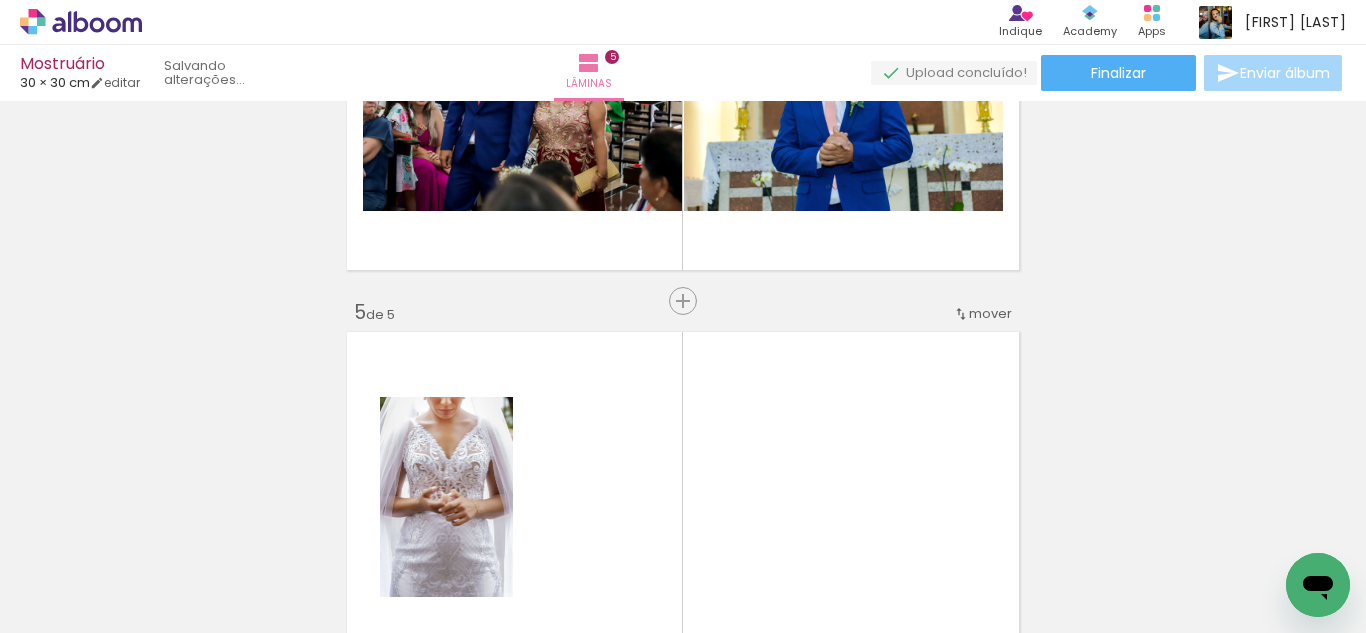 scroll, scrollTop: 1693, scrollLeft: 0, axis: vertical 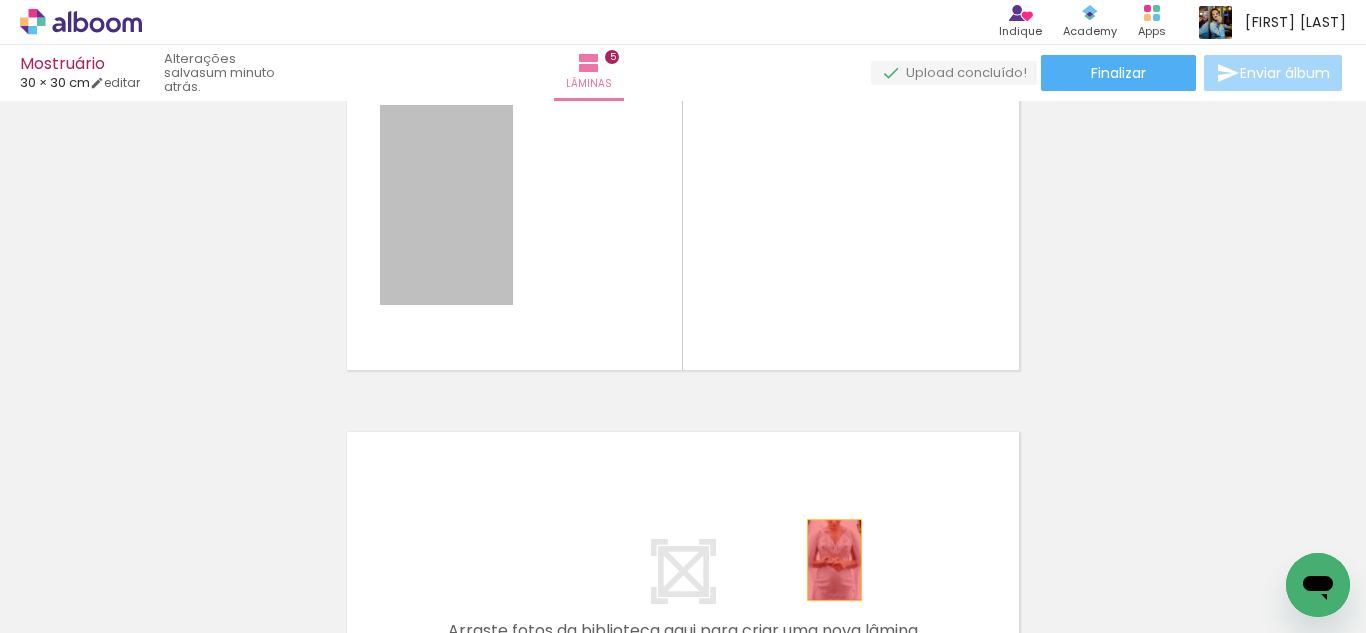 drag, startPoint x: 454, startPoint y: 160, endPoint x: 826, endPoint y: 560, distance: 546.24536 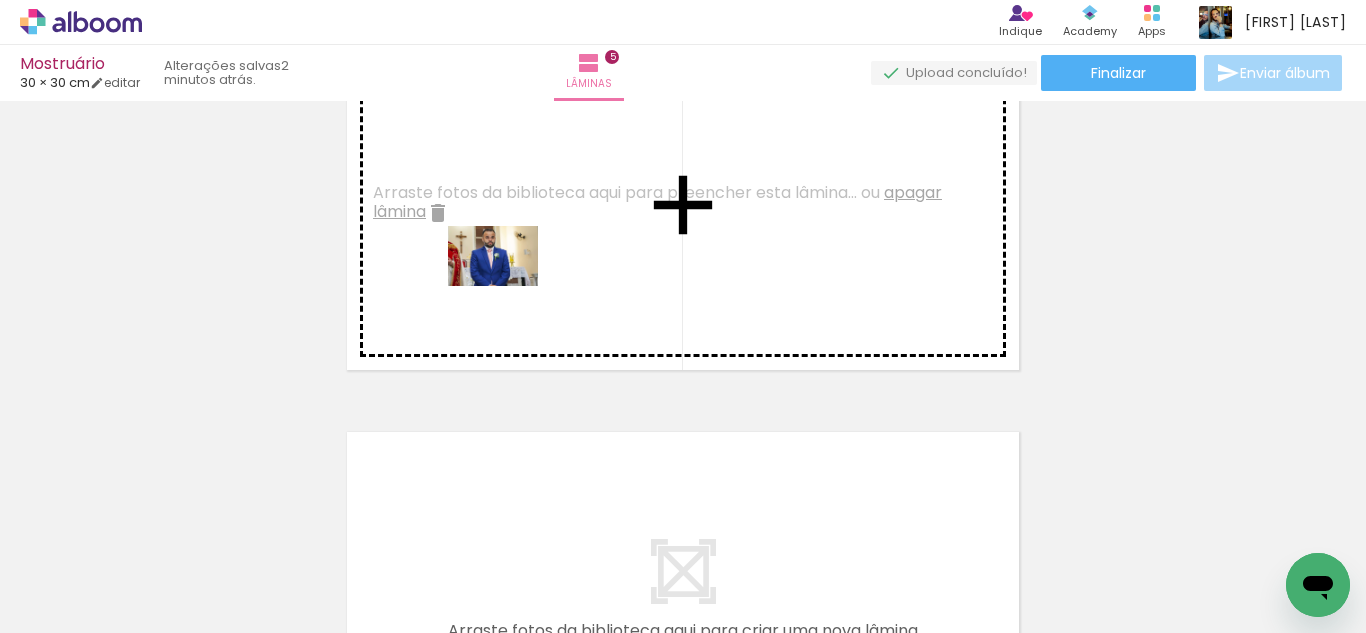 drag, startPoint x: 987, startPoint y: 583, endPoint x: 504, endPoint y: 282, distance: 569.11334 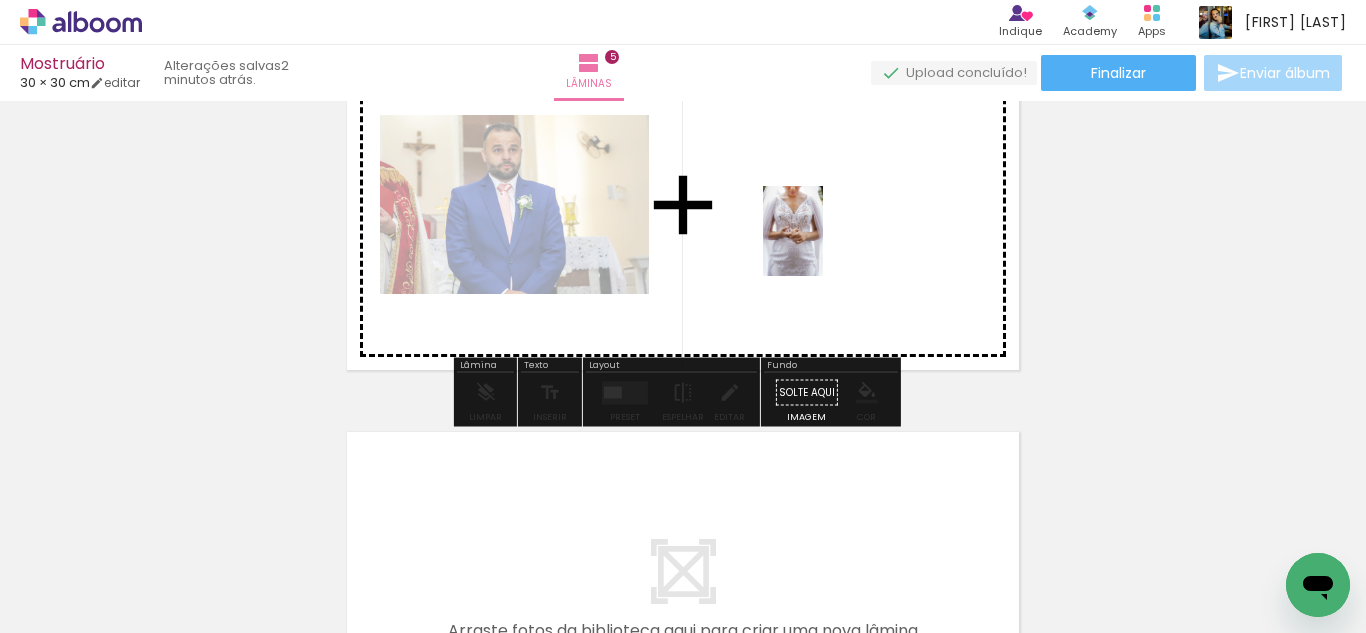 drag, startPoint x: 823, startPoint y: 540, endPoint x: 823, endPoint y: 246, distance: 294 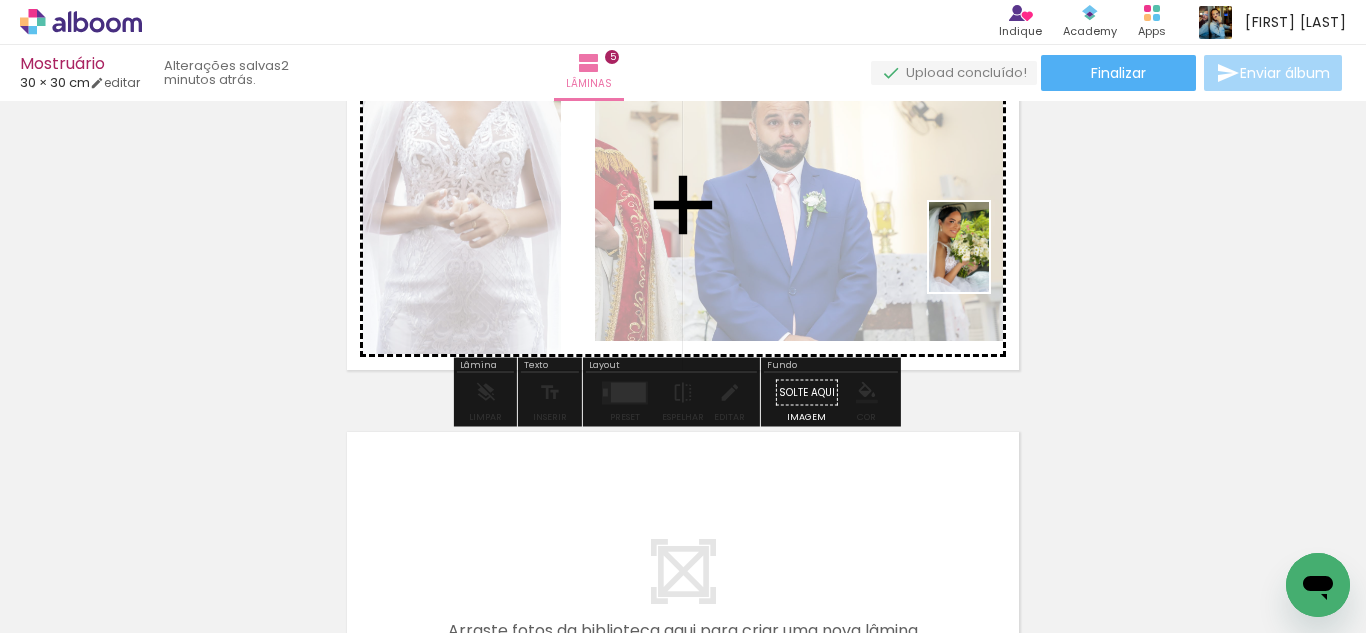 drag, startPoint x: 1309, startPoint y: 541, endPoint x: 963, endPoint y: 411, distance: 369.61603 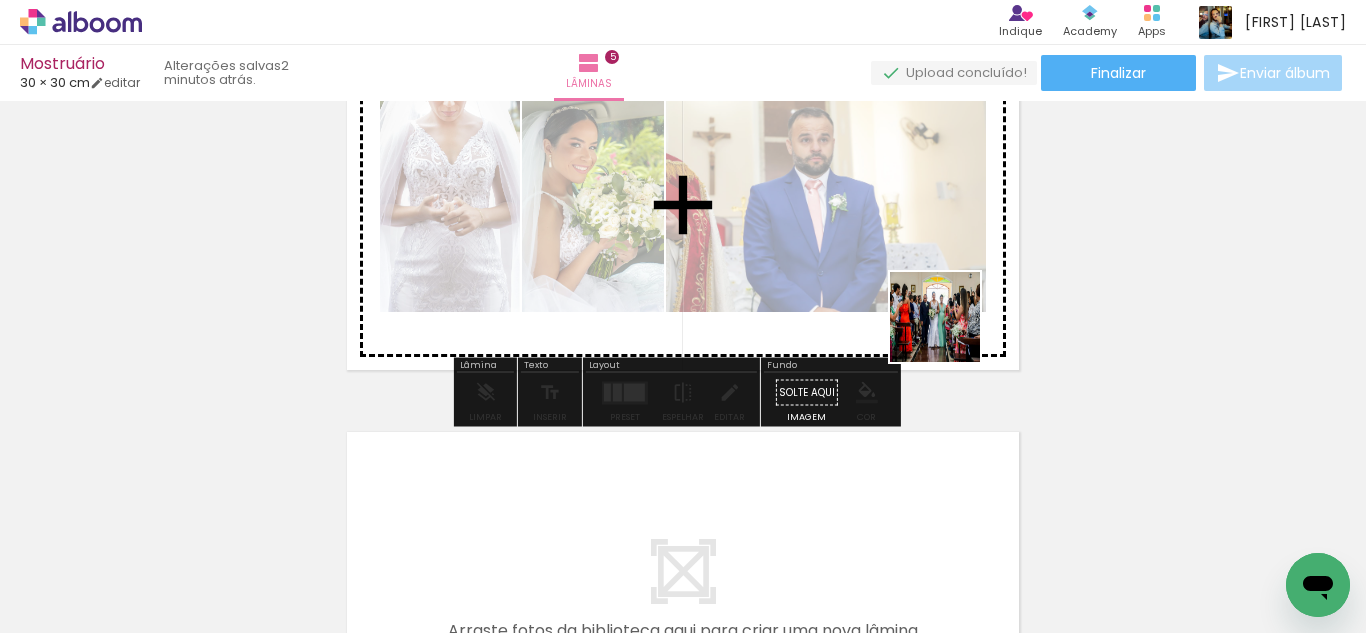 drag, startPoint x: 1049, startPoint y: 568, endPoint x: 937, endPoint y: 295, distance: 295.08136 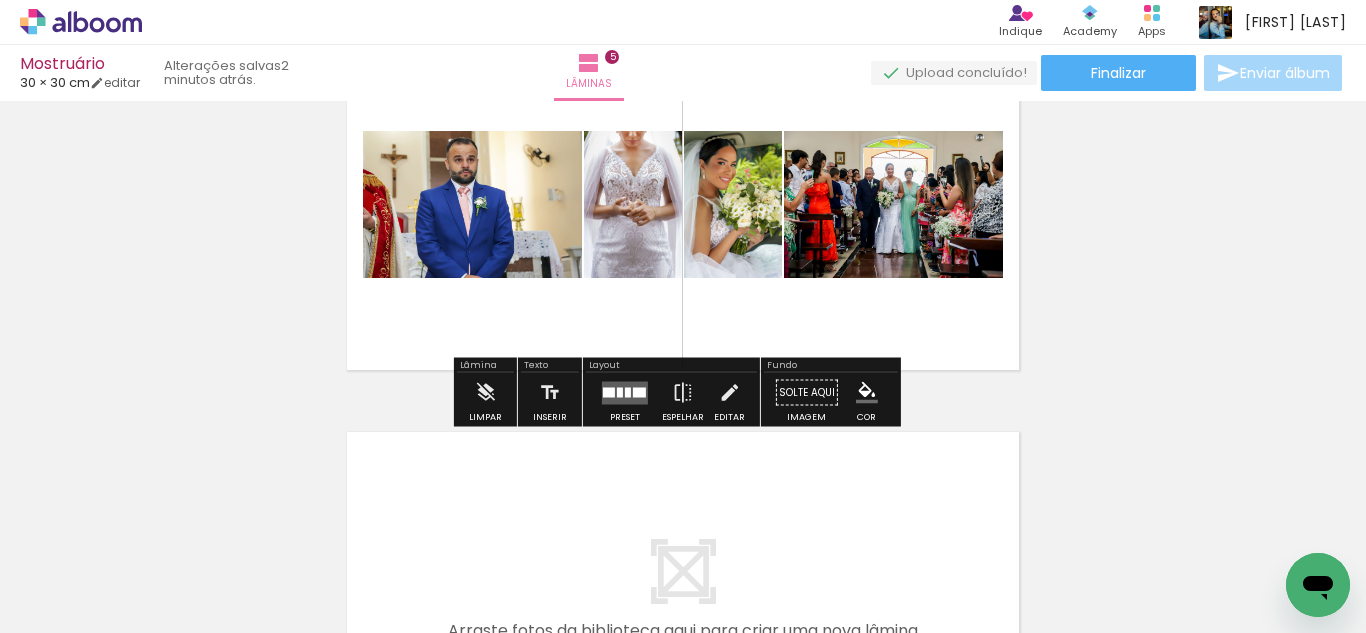 scroll, scrollTop: 1593, scrollLeft: 0, axis: vertical 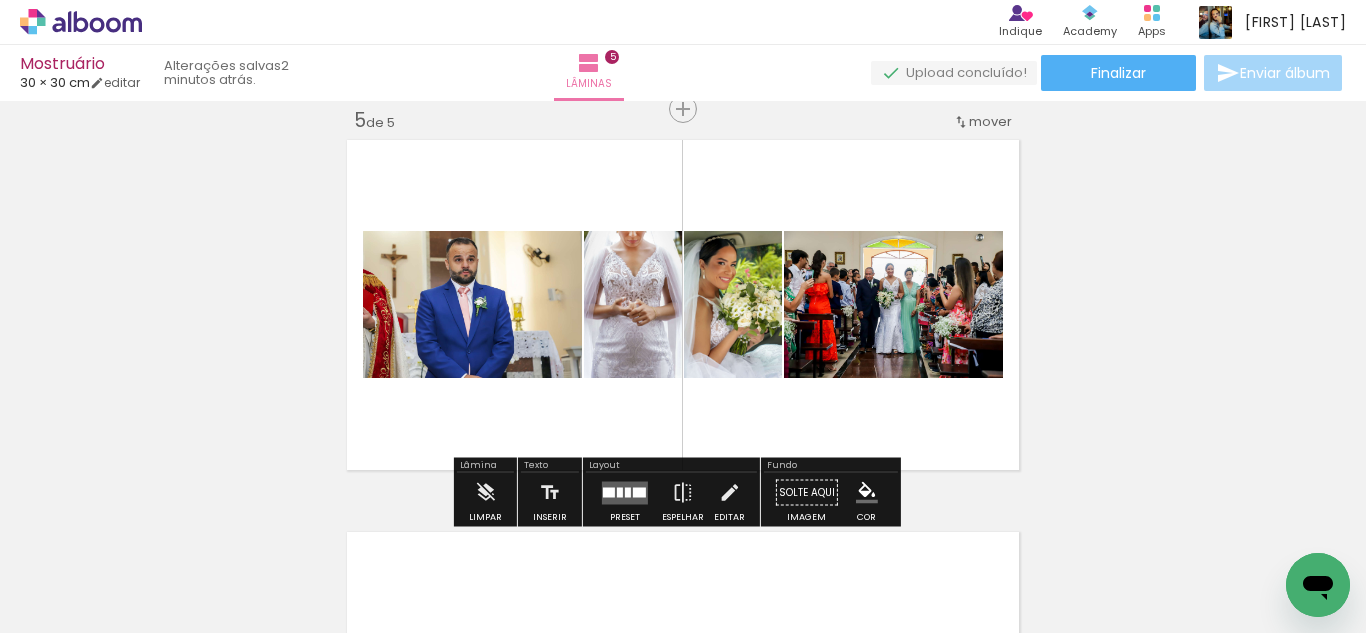 click at bounding box center [639, 492] 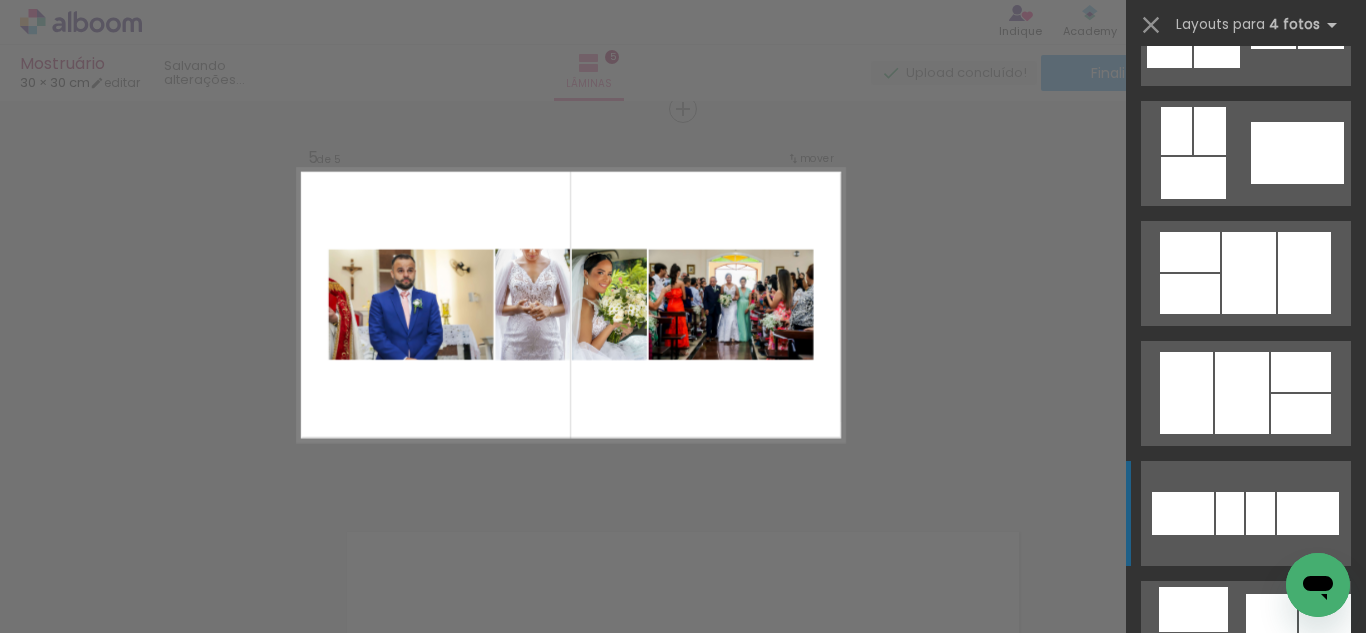 scroll, scrollTop: 1000, scrollLeft: 0, axis: vertical 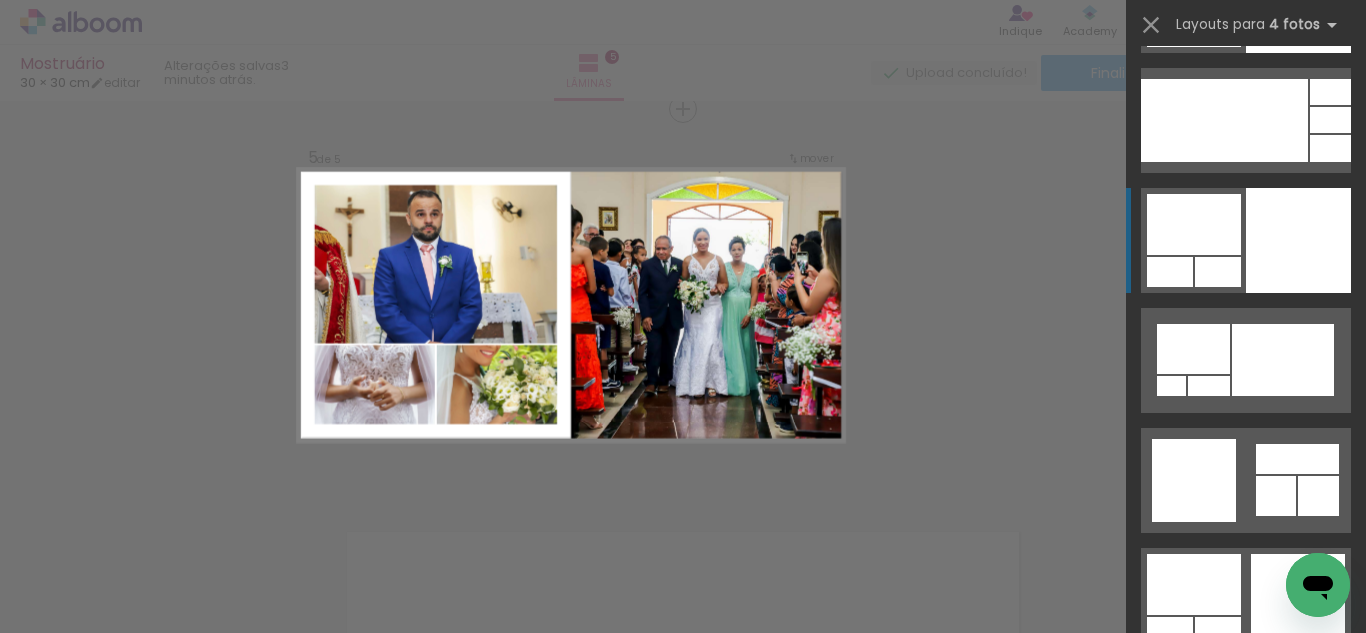 click at bounding box center (1298, 0) 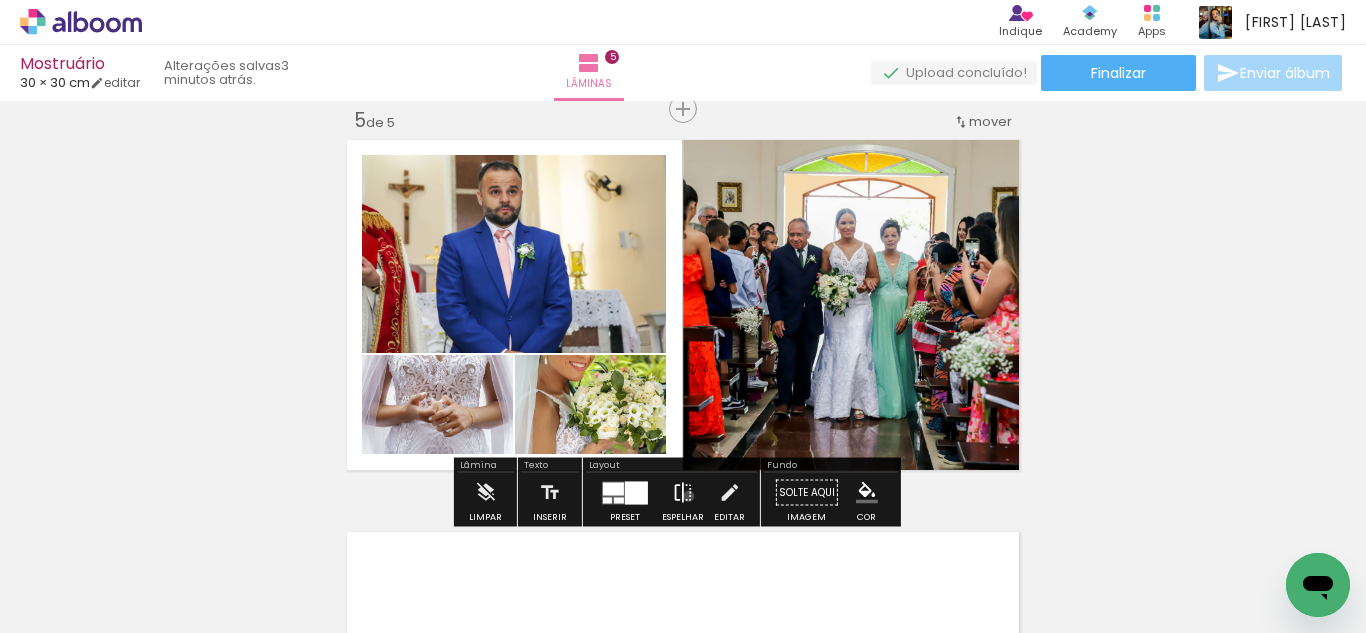 click at bounding box center [683, 493] 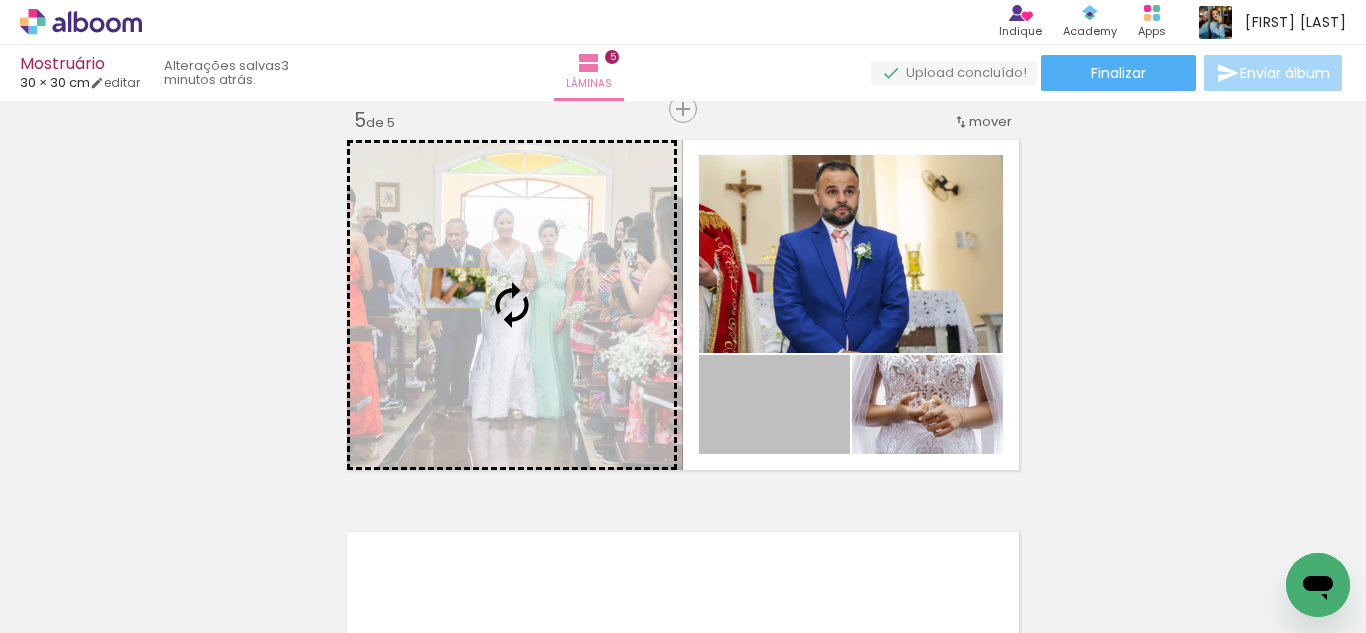 drag, startPoint x: 799, startPoint y: 411, endPoint x: 422, endPoint y: 284, distance: 397.81653 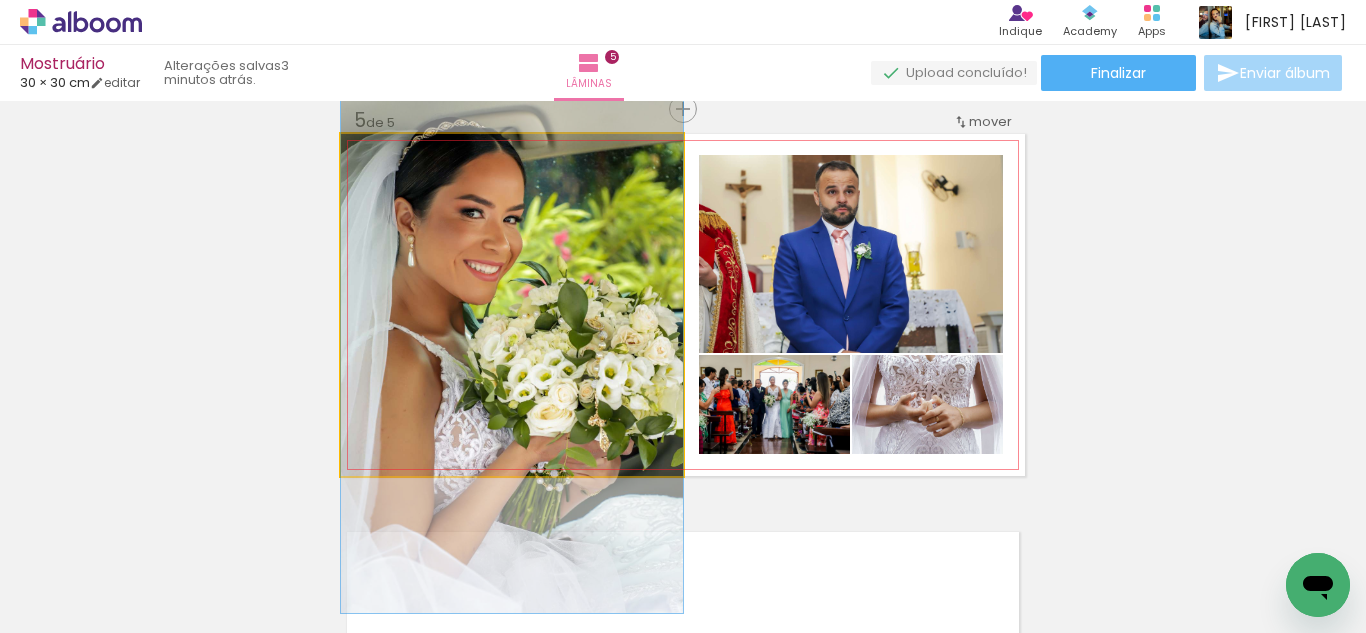 drag, startPoint x: 543, startPoint y: 289, endPoint x: 544, endPoint y: 341, distance: 52.009613 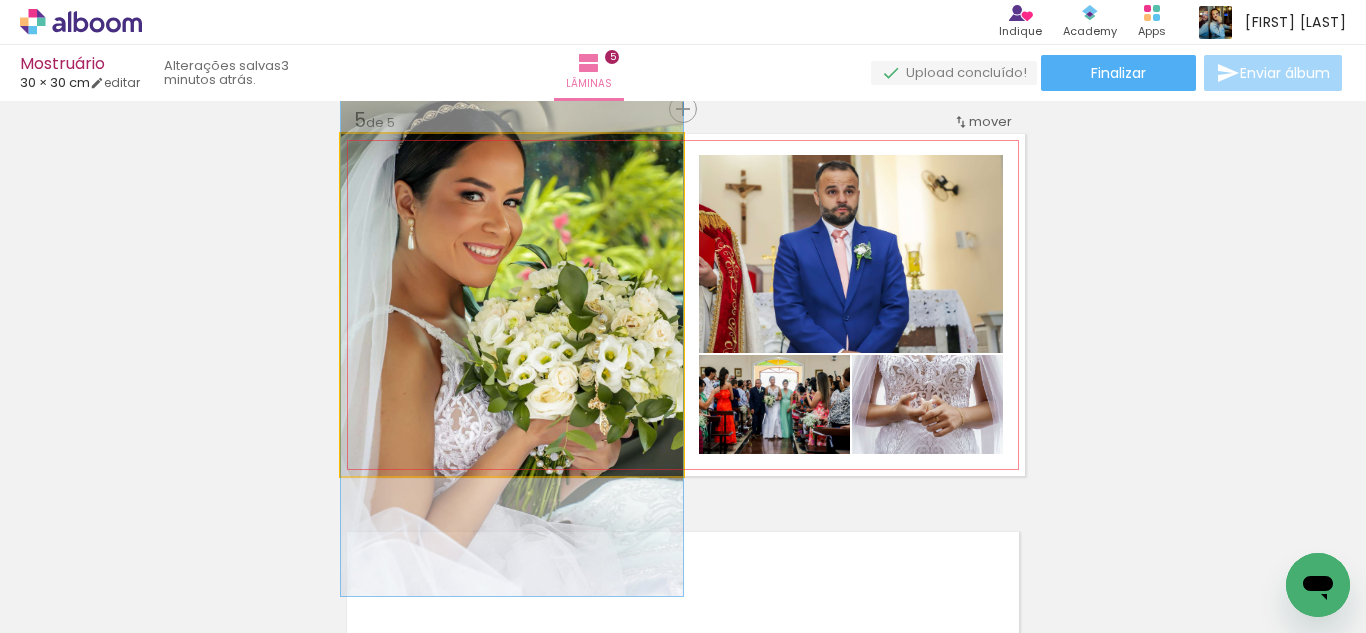 drag, startPoint x: 575, startPoint y: 322, endPoint x: 576, endPoint y: 304, distance: 18.027756 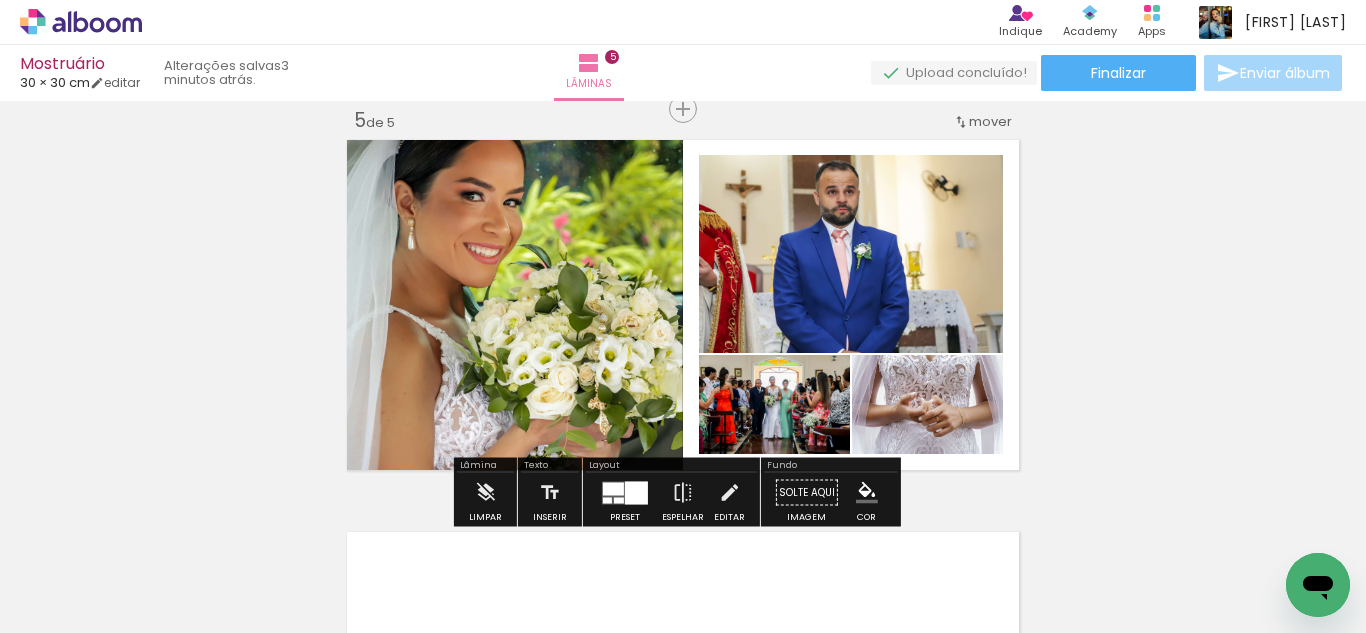 click at bounding box center (636, 492) 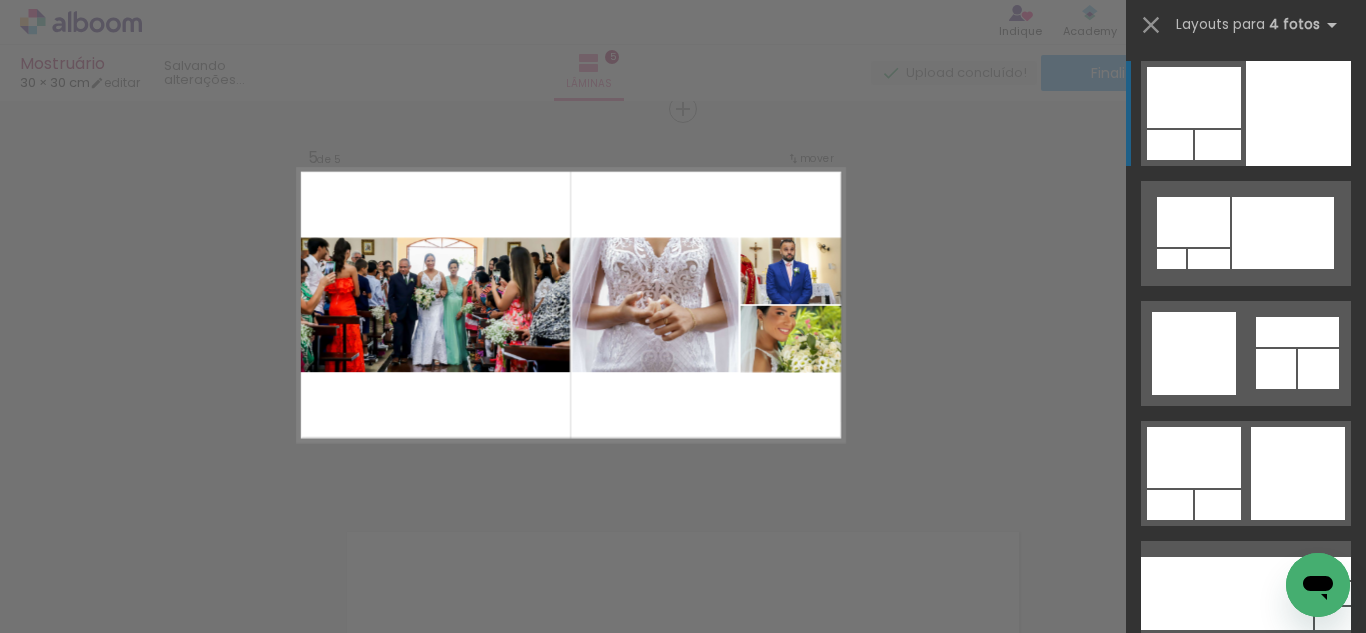 scroll, scrollTop: 38500, scrollLeft: 0, axis: vertical 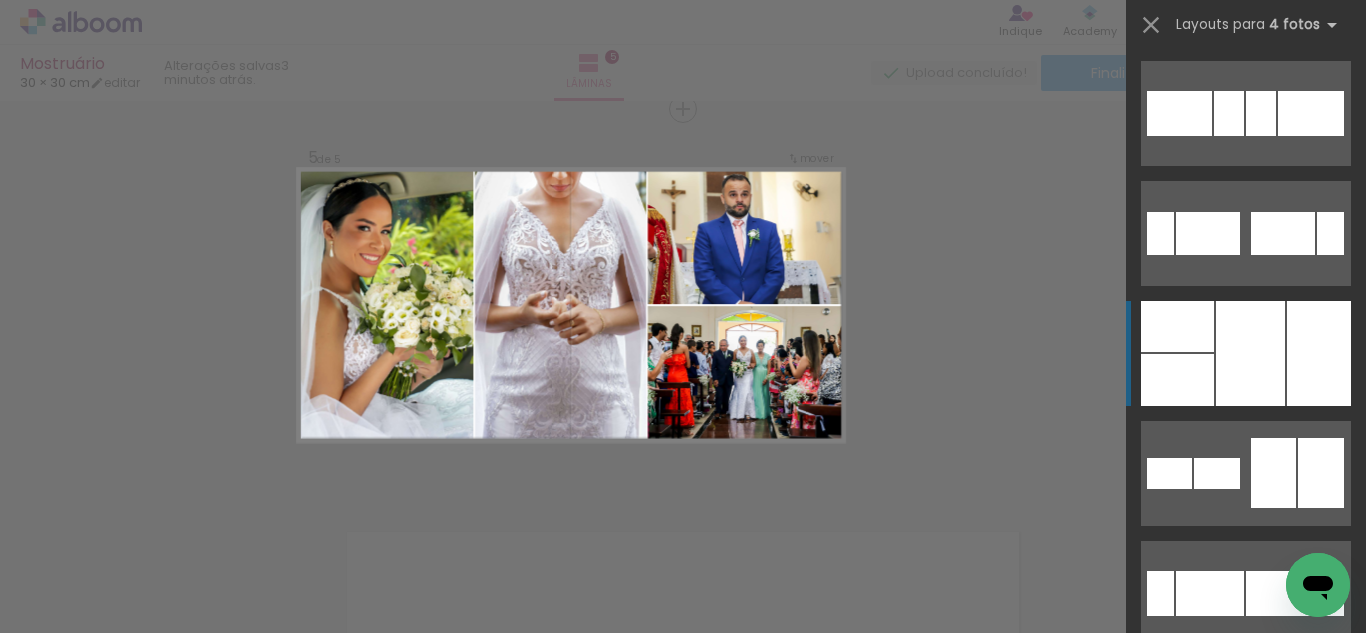 click at bounding box center [1177, 326] 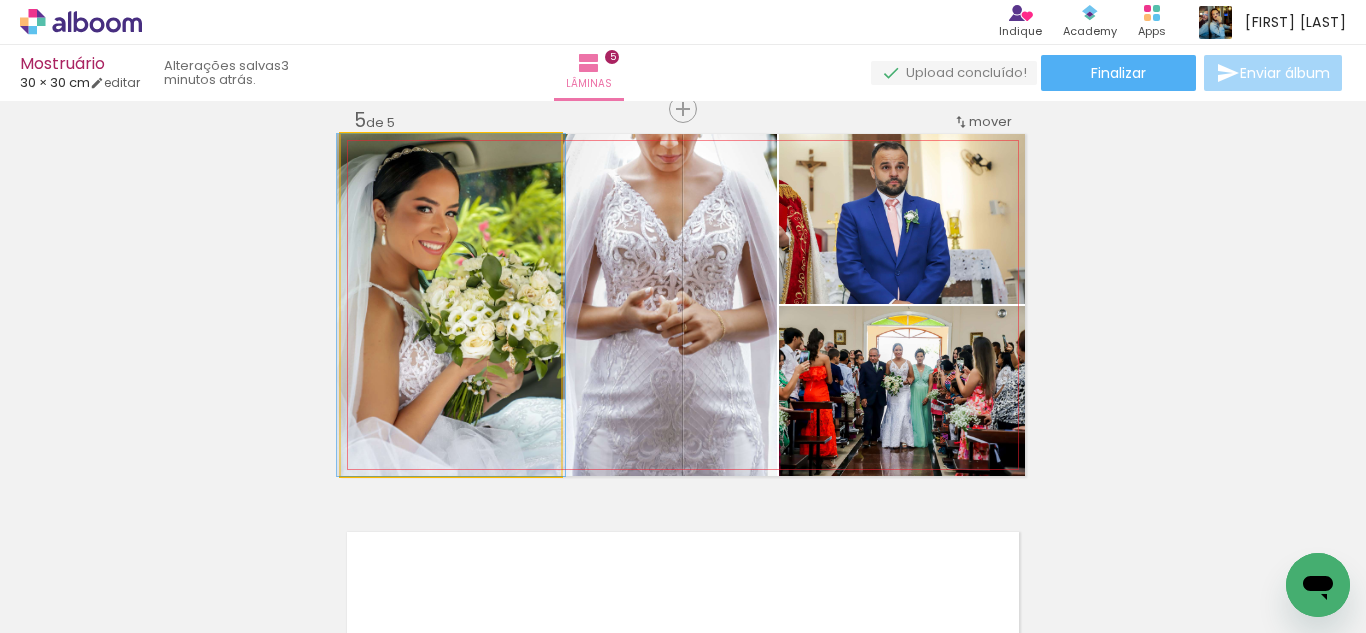 drag, startPoint x: 474, startPoint y: 281, endPoint x: 474, endPoint y: 293, distance: 12 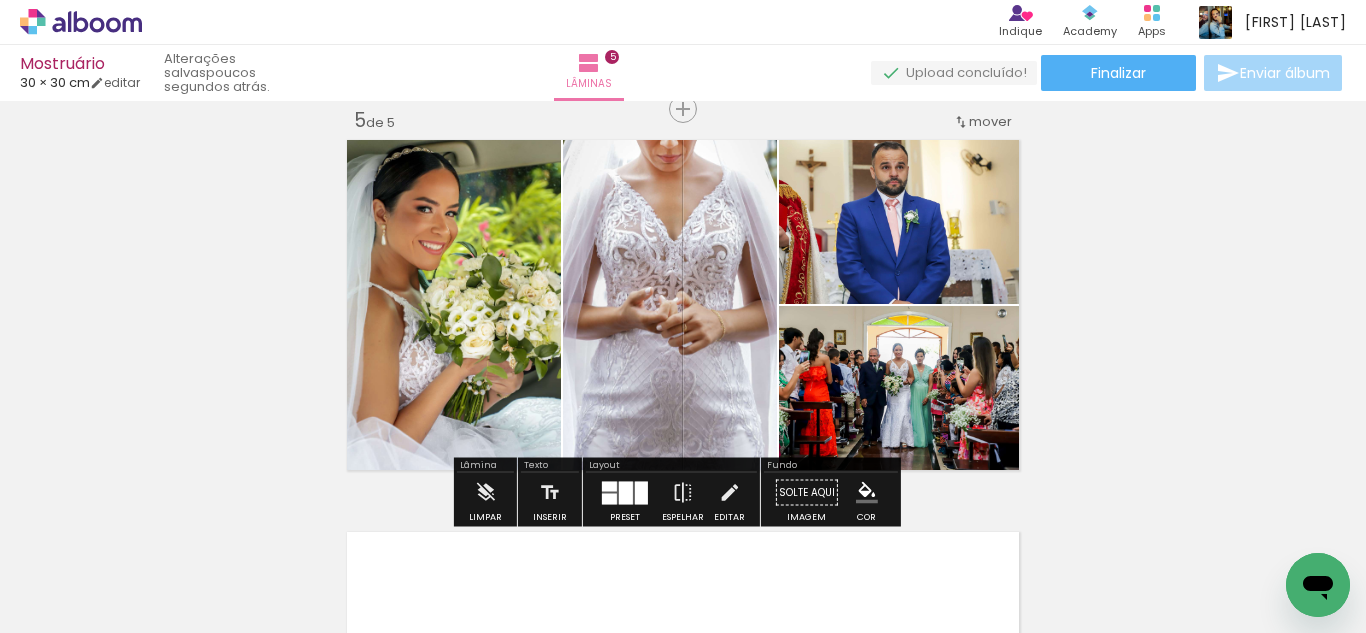 scroll, scrollTop: 1693, scrollLeft: 0, axis: vertical 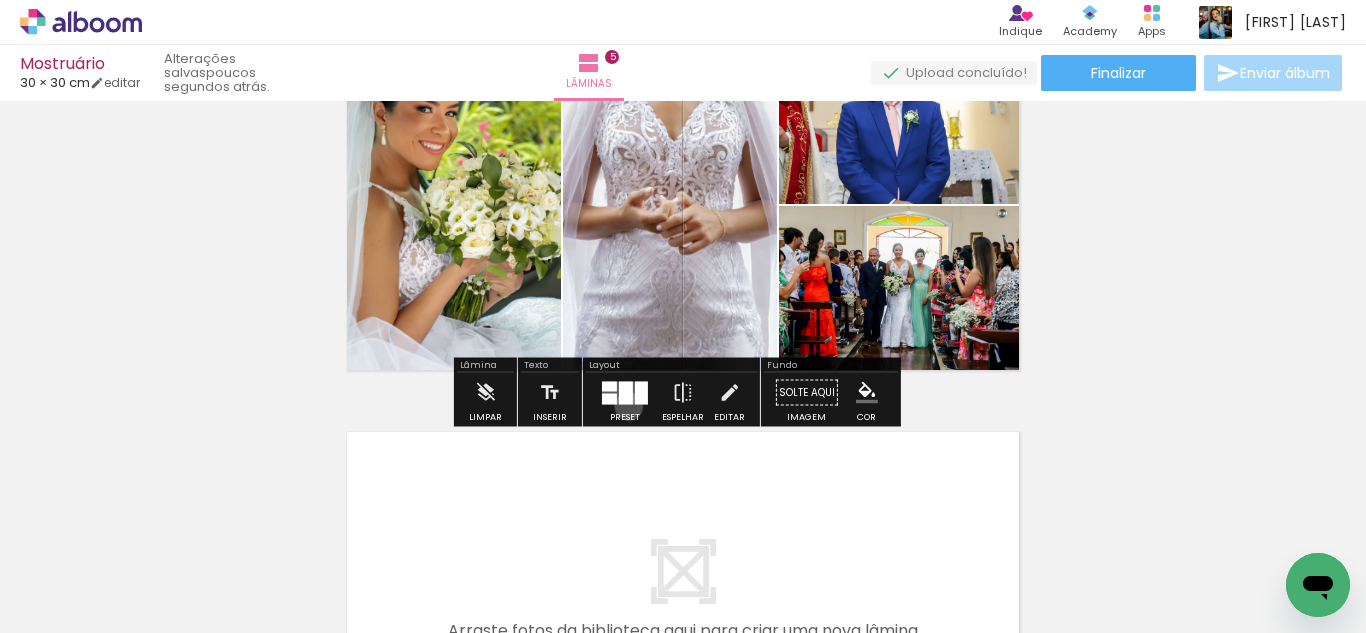 click at bounding box center [625, 393] 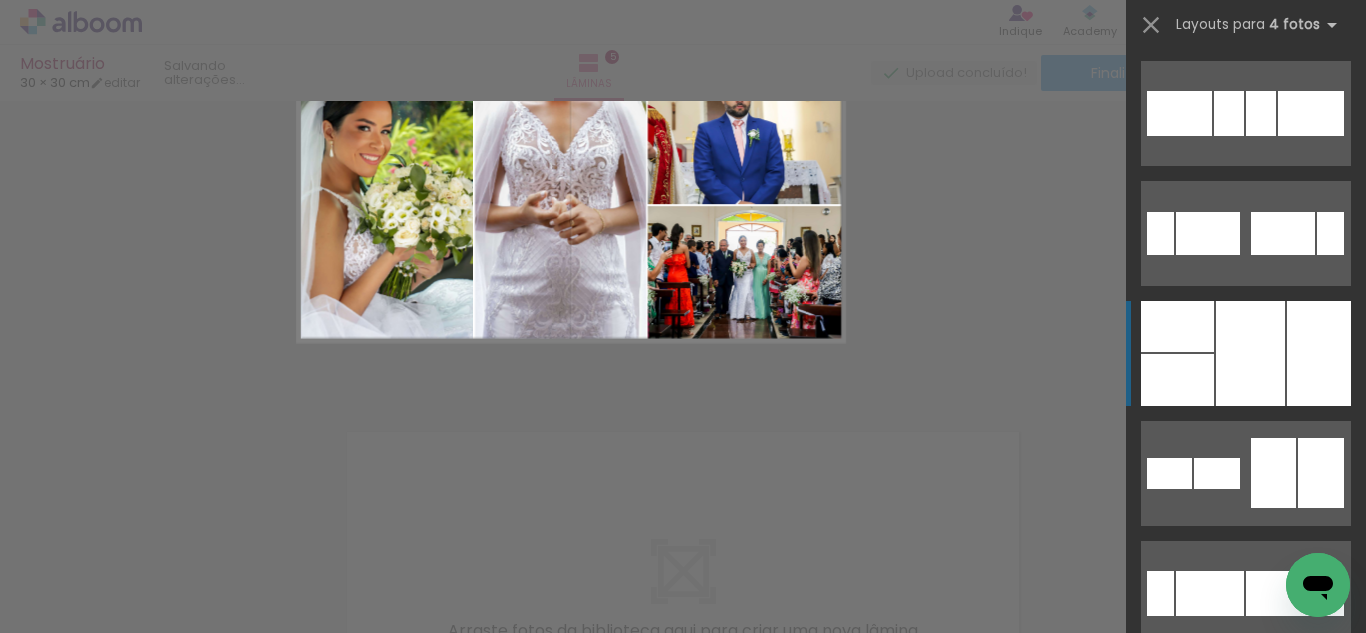 scroll, scrollTop: 240, scrollLeft: 0, axis: vertical 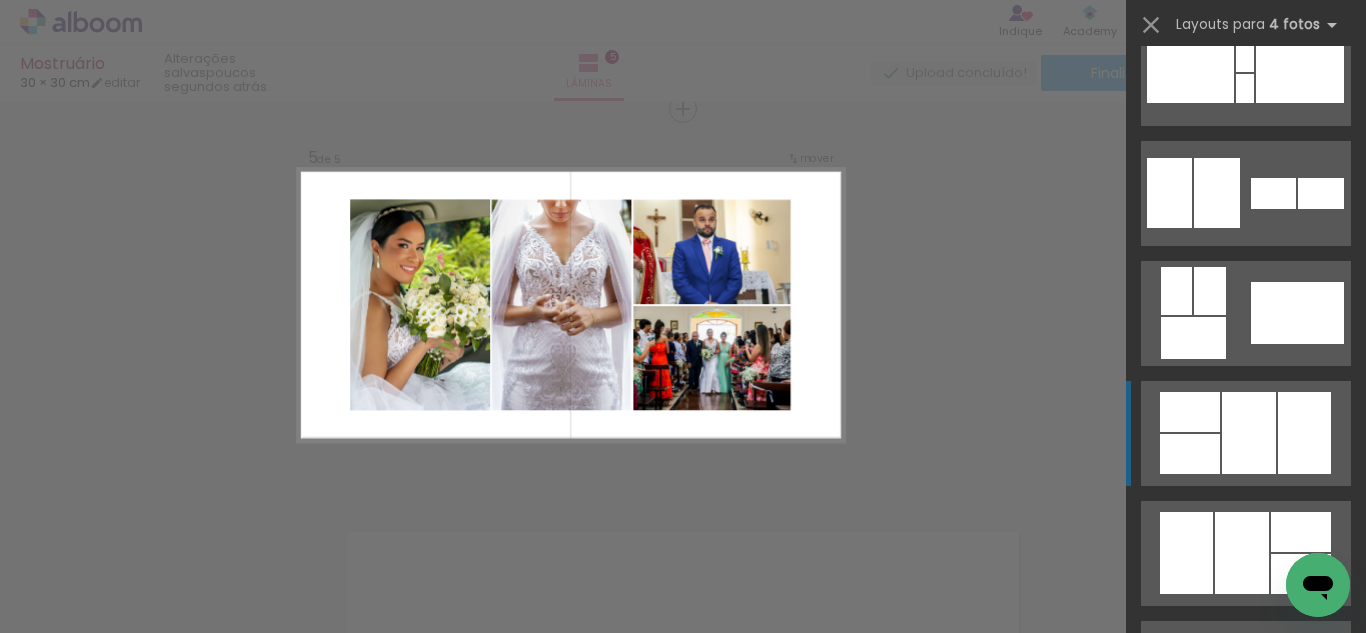 click at bounding box center [1250, -287] 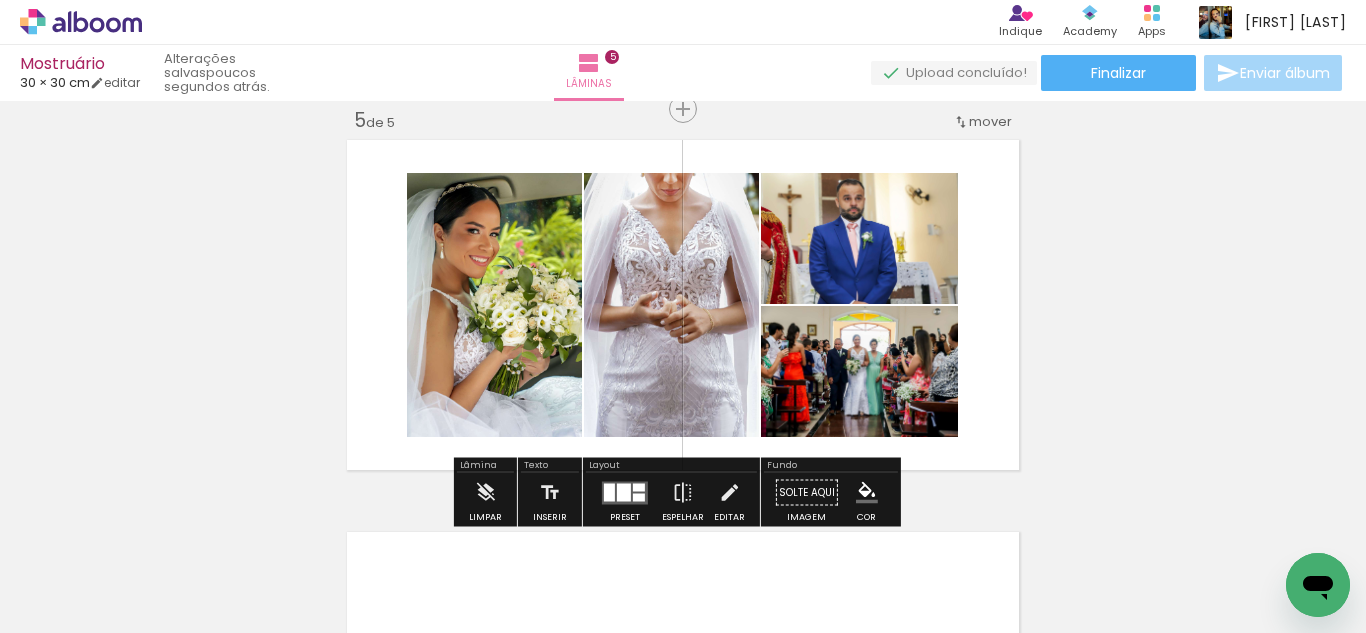 click at bounding box center [625, 492] 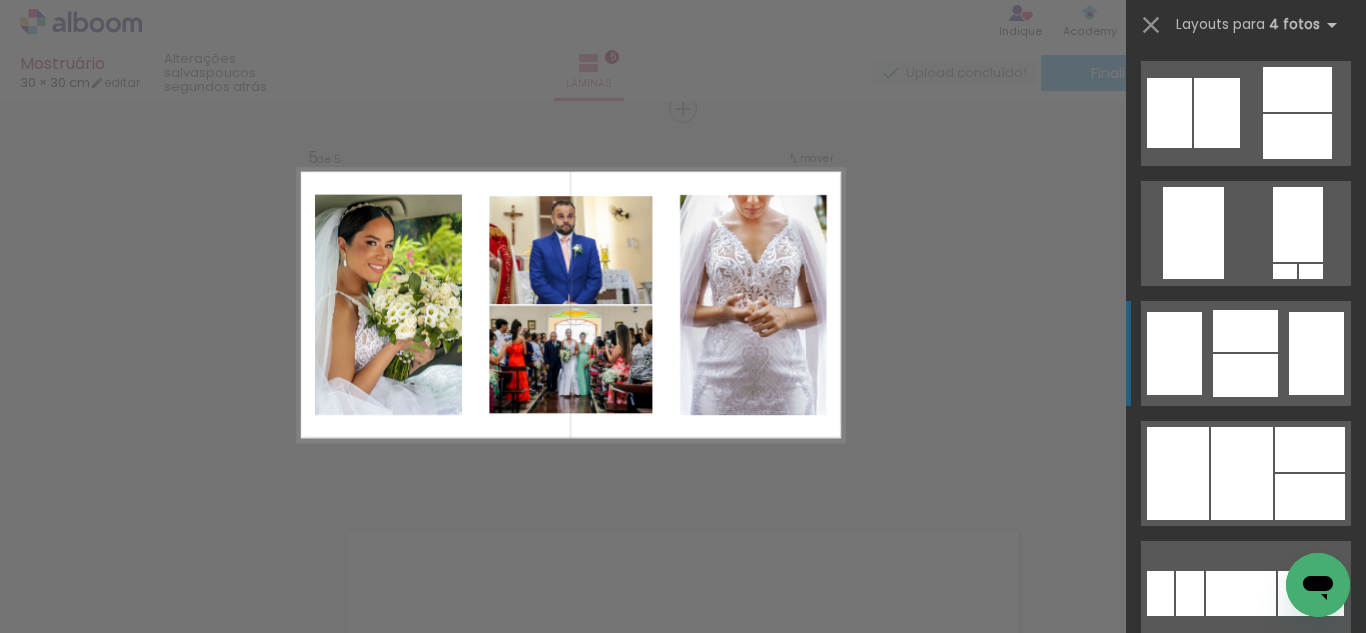 scroll, scrollTop: 2260, scrollLeft: 0, axis: vertical 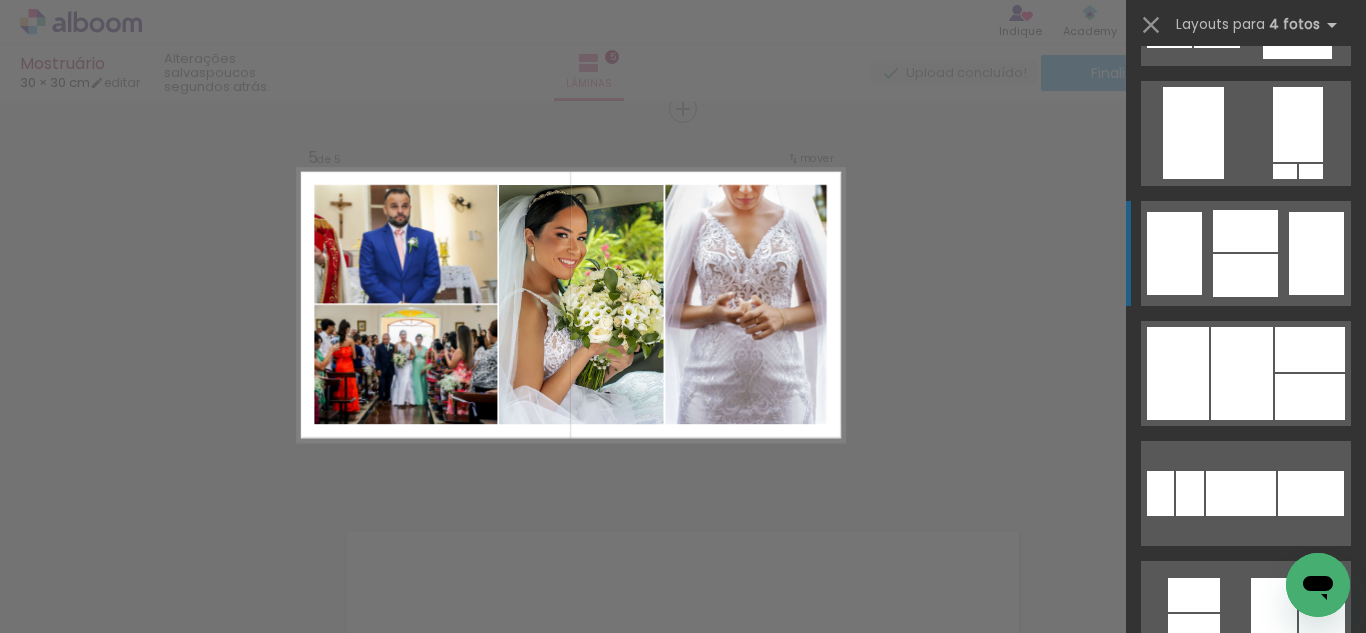 click at bounding box center [1280, 973] 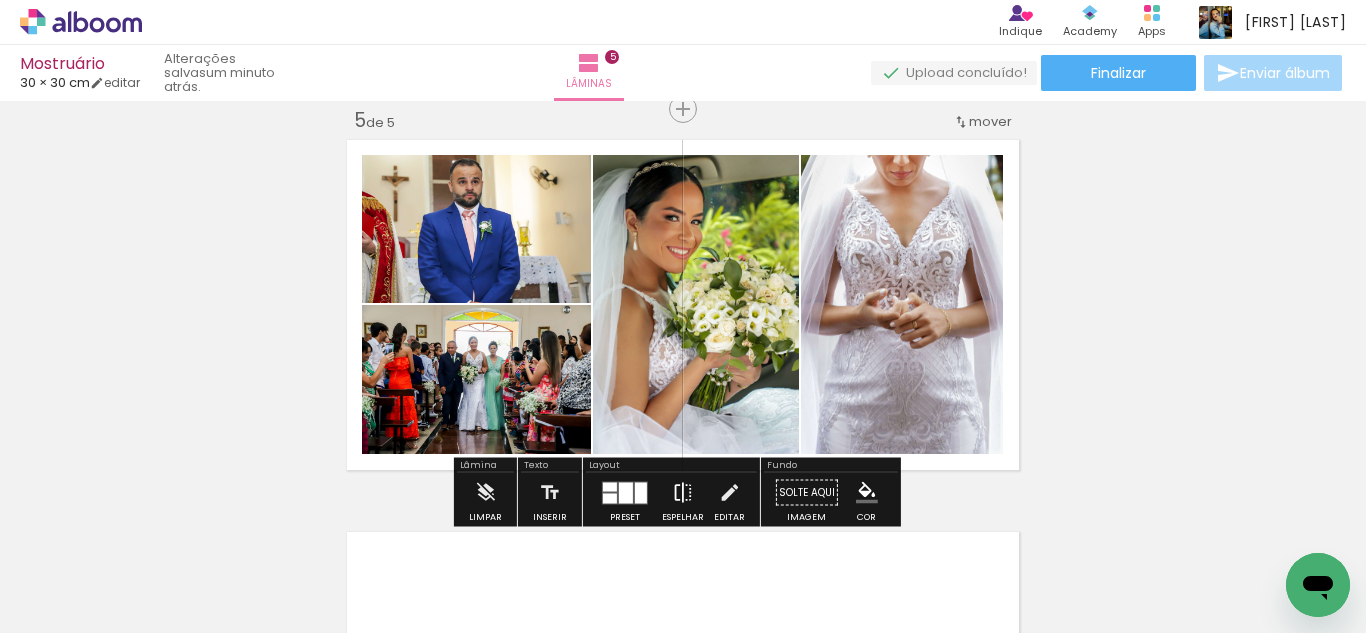 click at bounding box center [683, 493] 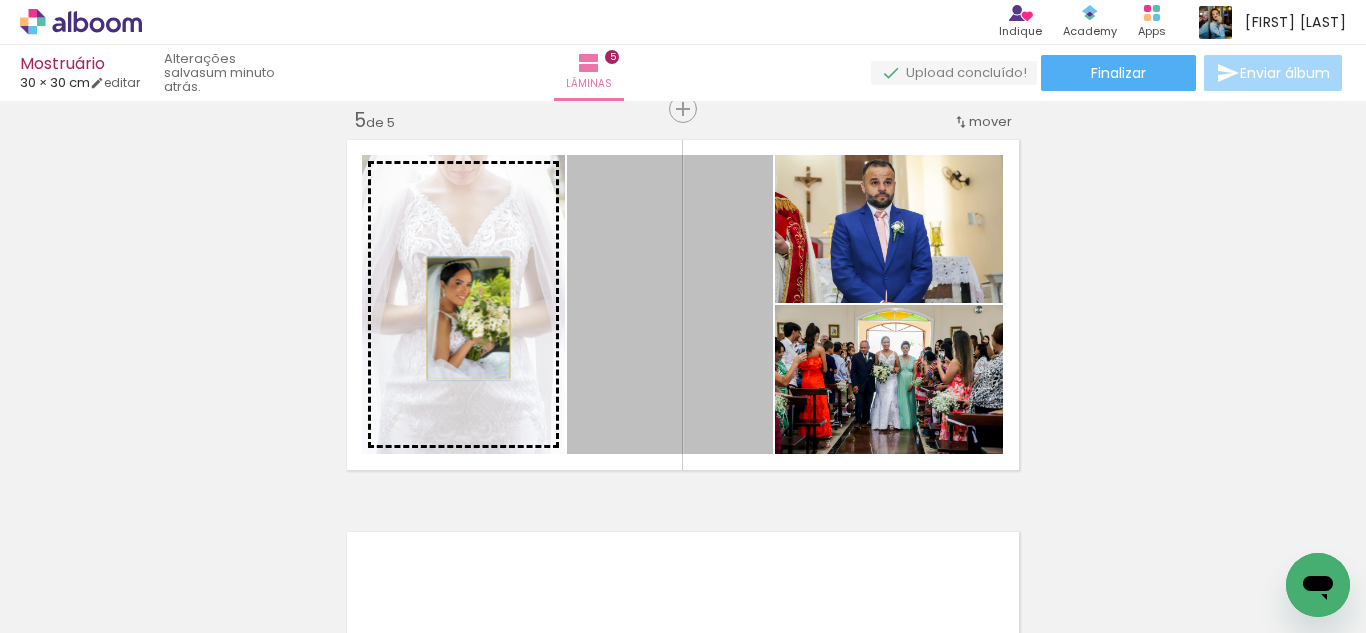 drag, startPoint x: 657, startPoint y: 317, endPoint x: 460, endPoint y: 318, distance: 197.00253 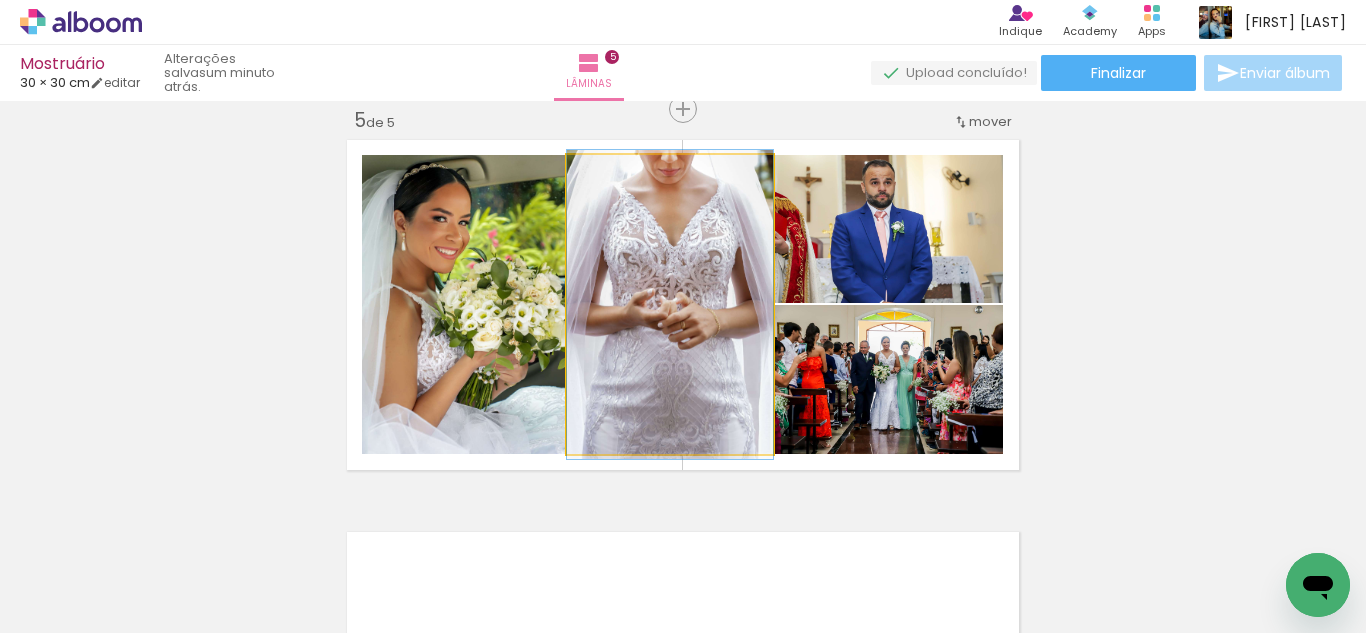 click 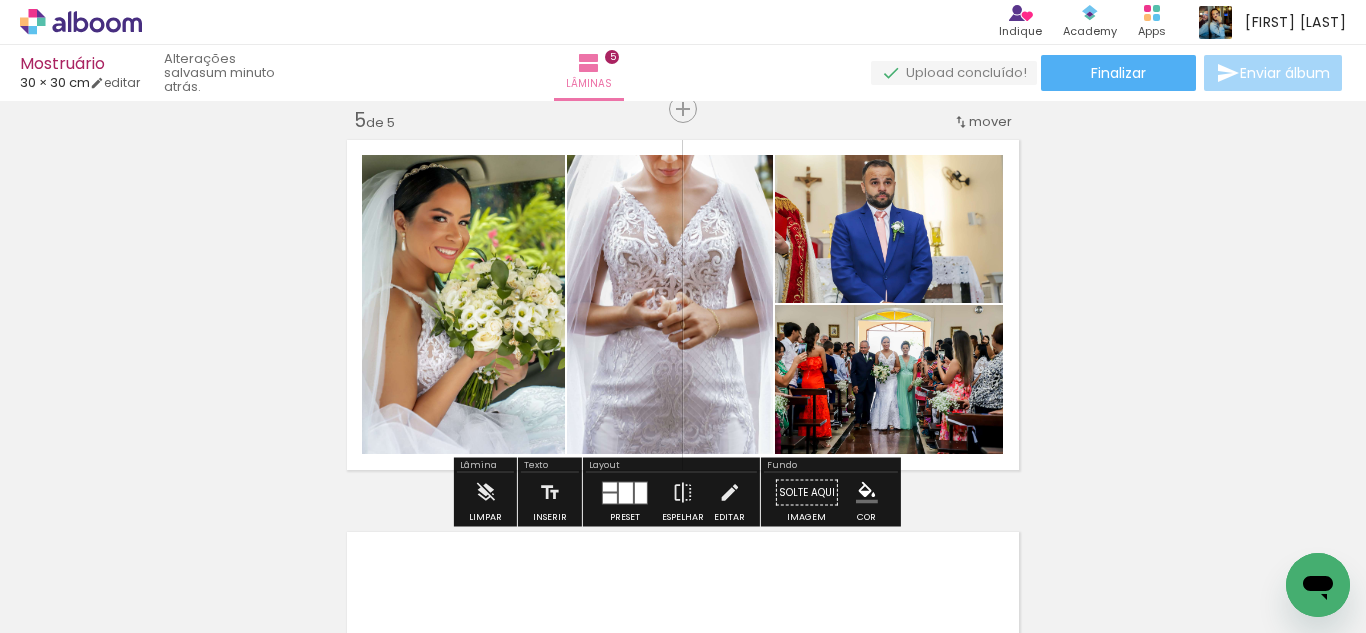 click at bounding box center (625, 492) 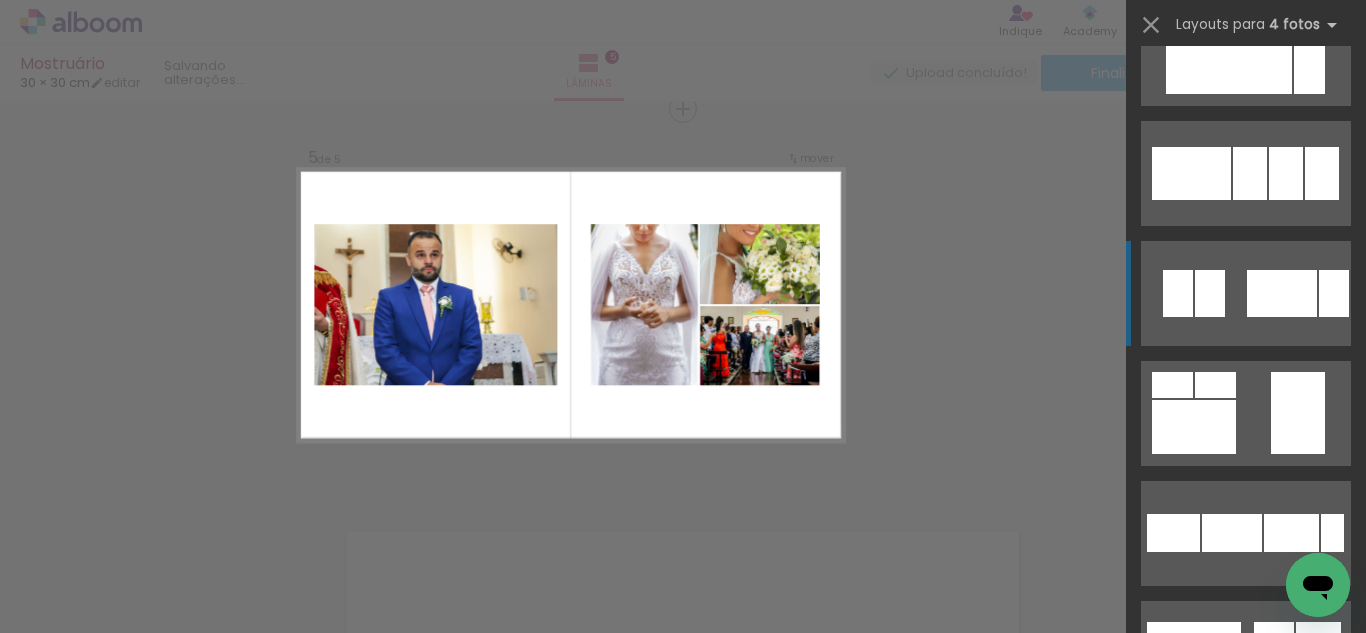 scroll, scrollTop: 15620, scrollLeft: 0, axis: vertical 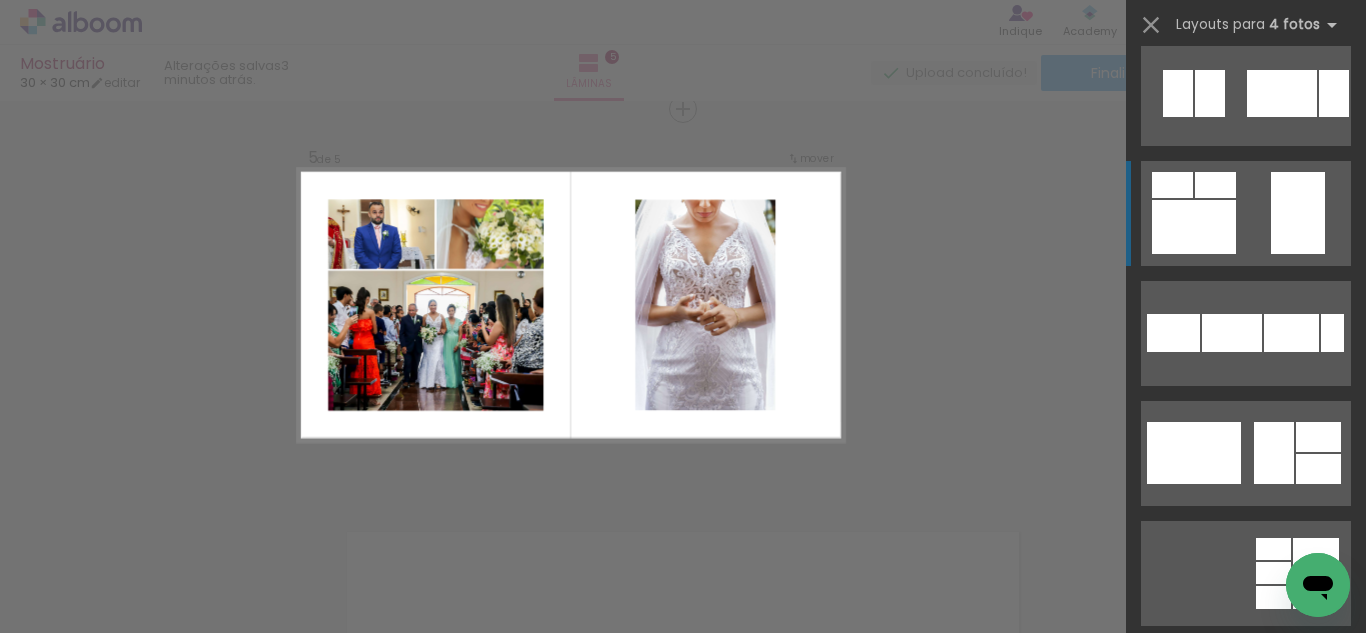 click at bounding box center [1246, 93] 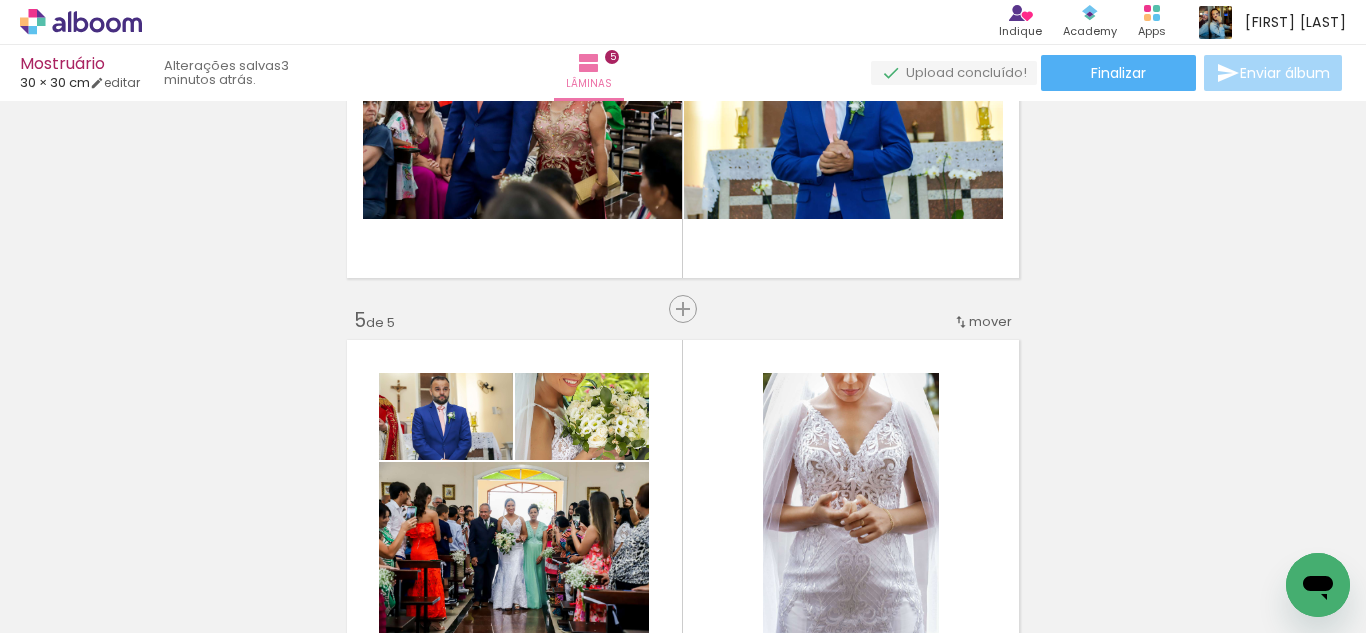 scroll, scrollTop: 1593, scrollLeft: 0, axis: vertical 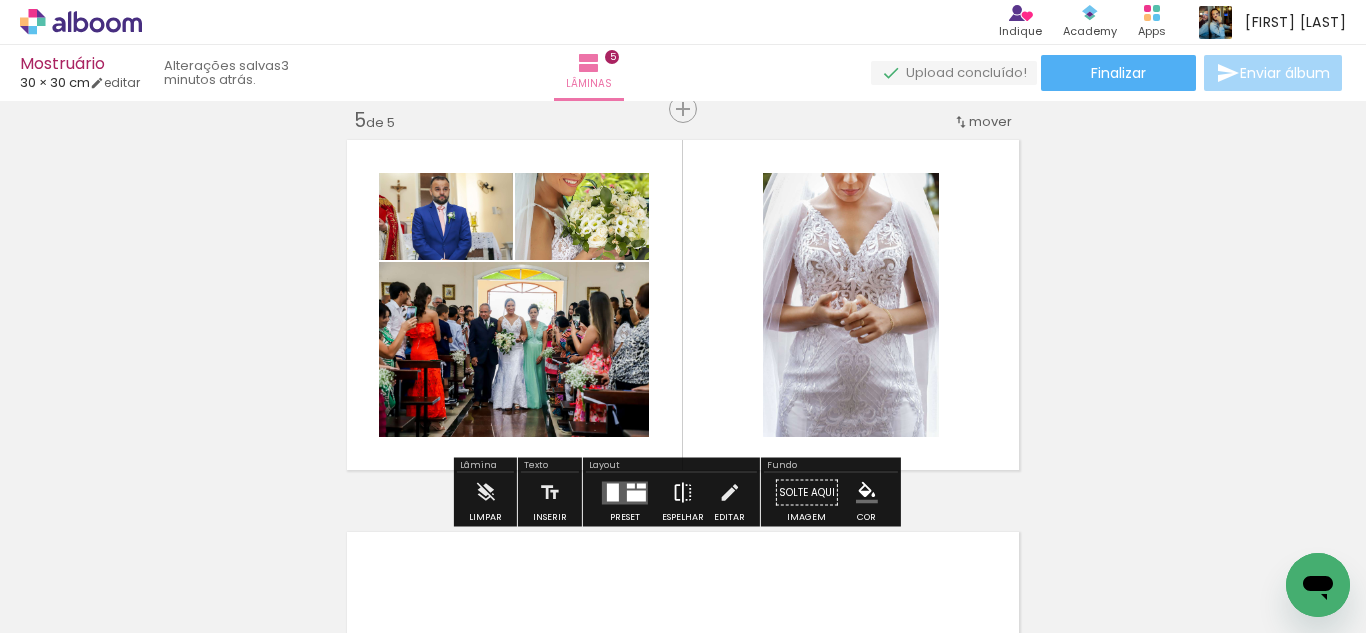 click on "Espelhar" at bounding box center [683, 498] 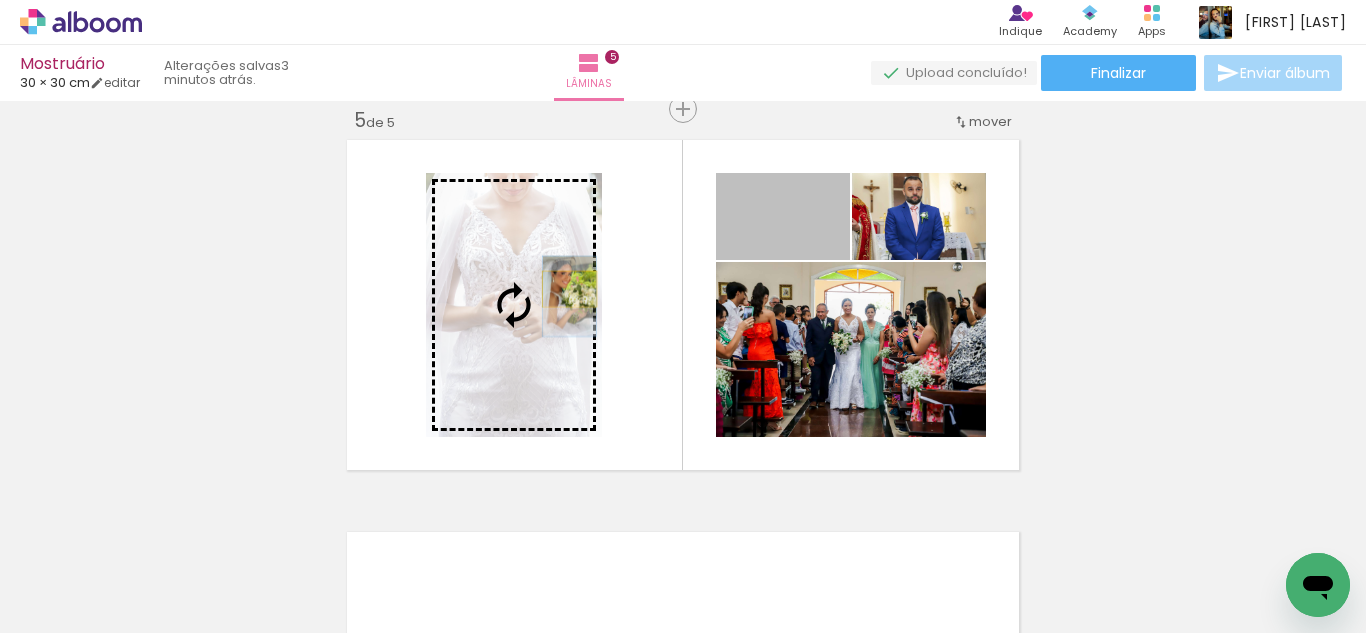 drag, startPoint x: 810, startPoint y: 241, endPoint x: 561, endPoint y: 289, distance: 253.5843 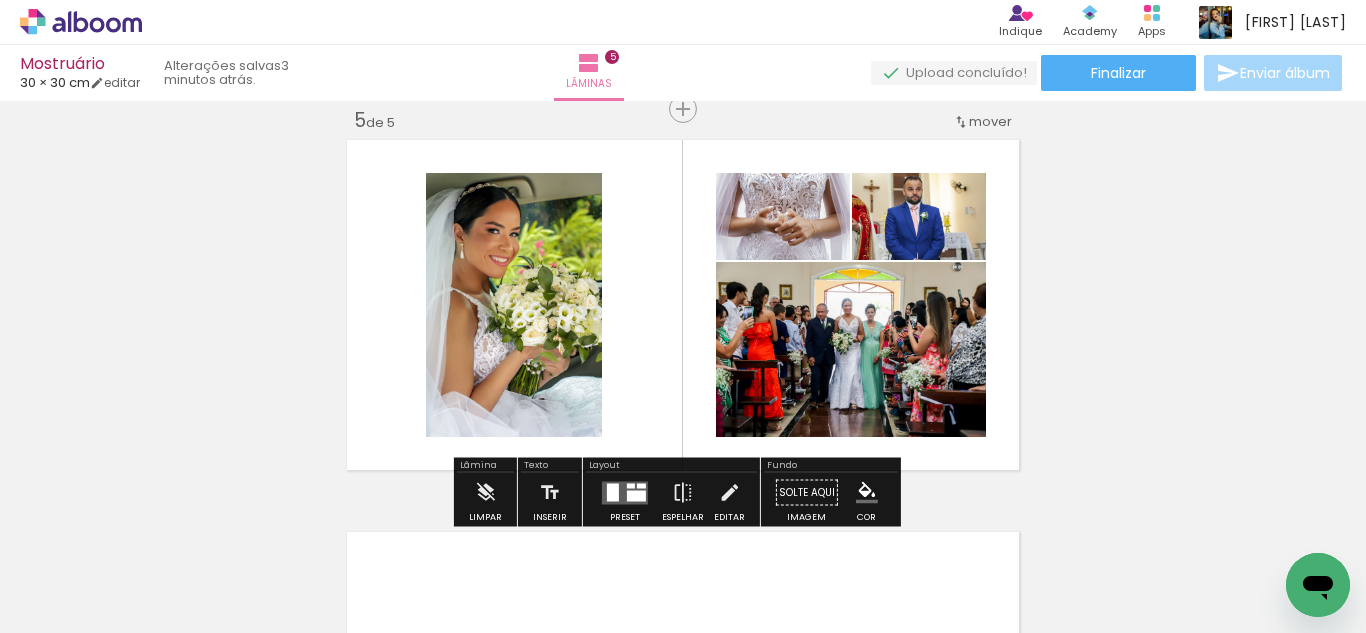 click at bounding box center [636, 495] 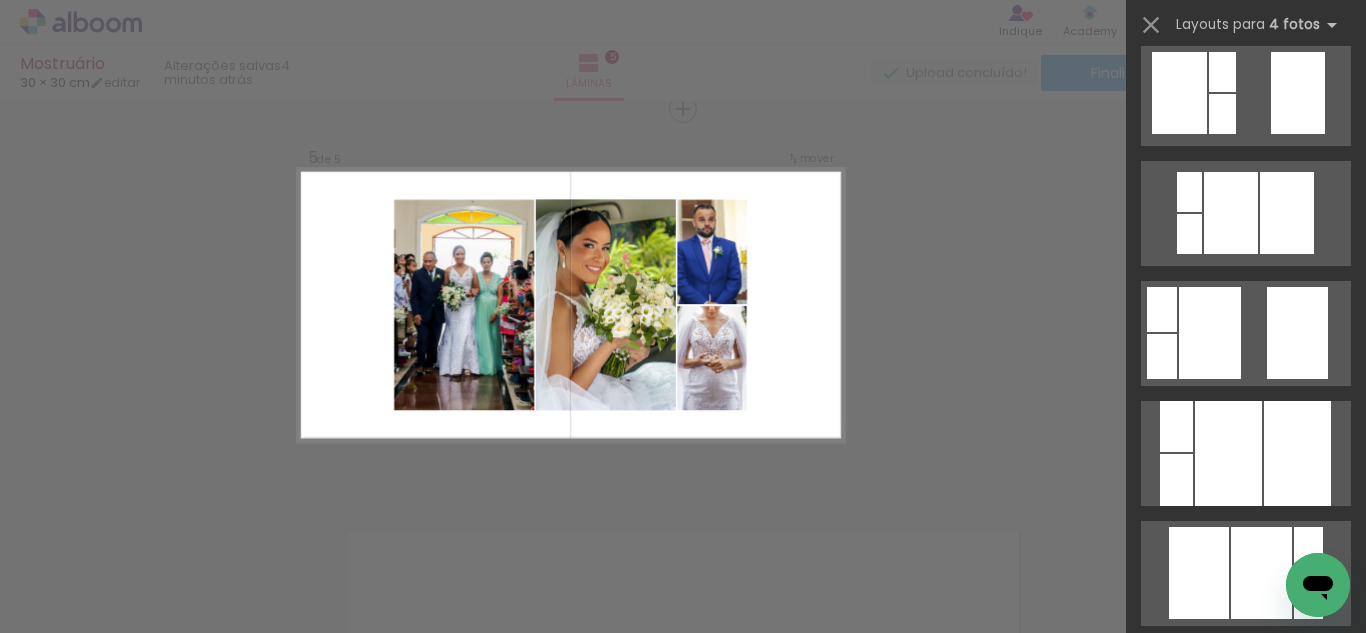 scroll, scrollTop: 24120, scrollLeft: 0, axis: vertical 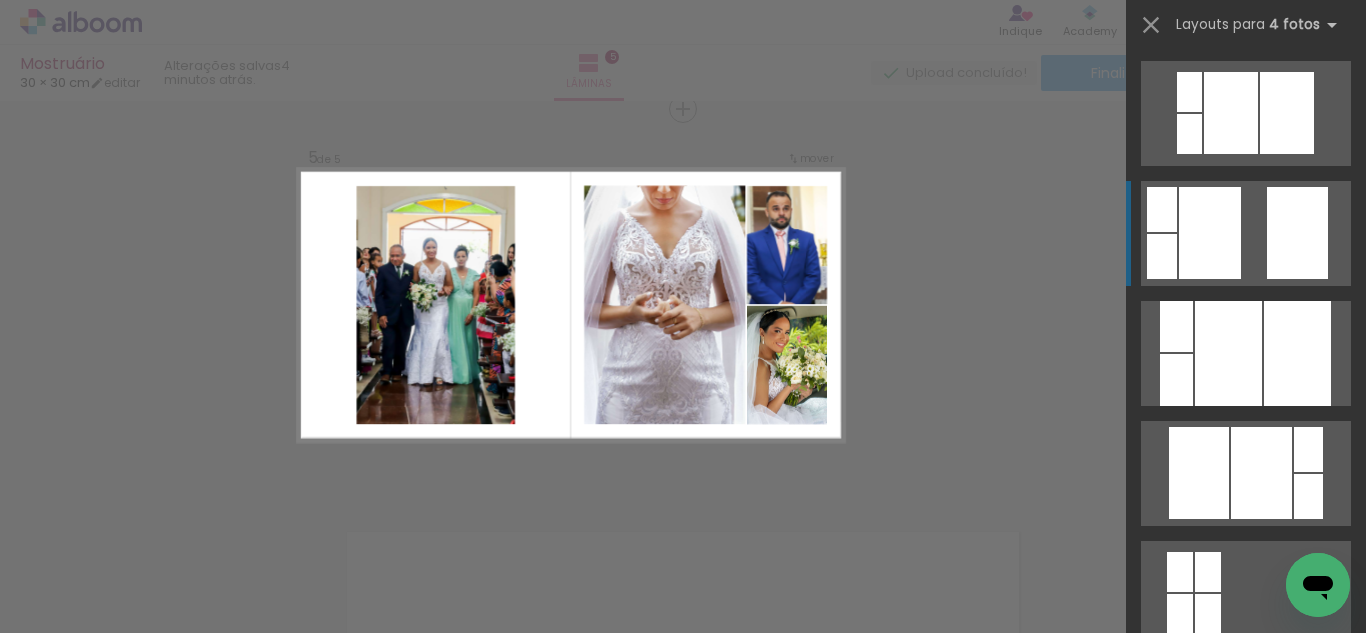 click at bounding box center [1246, 233] 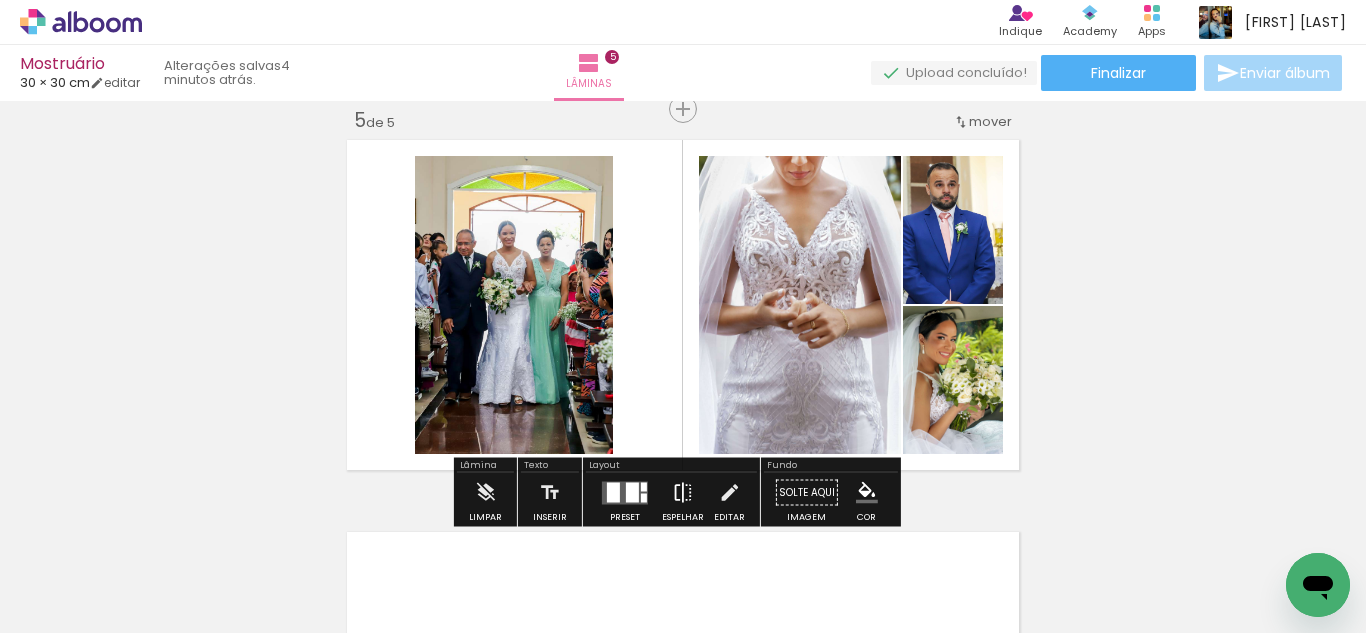 click at bounding box center [683, 493] 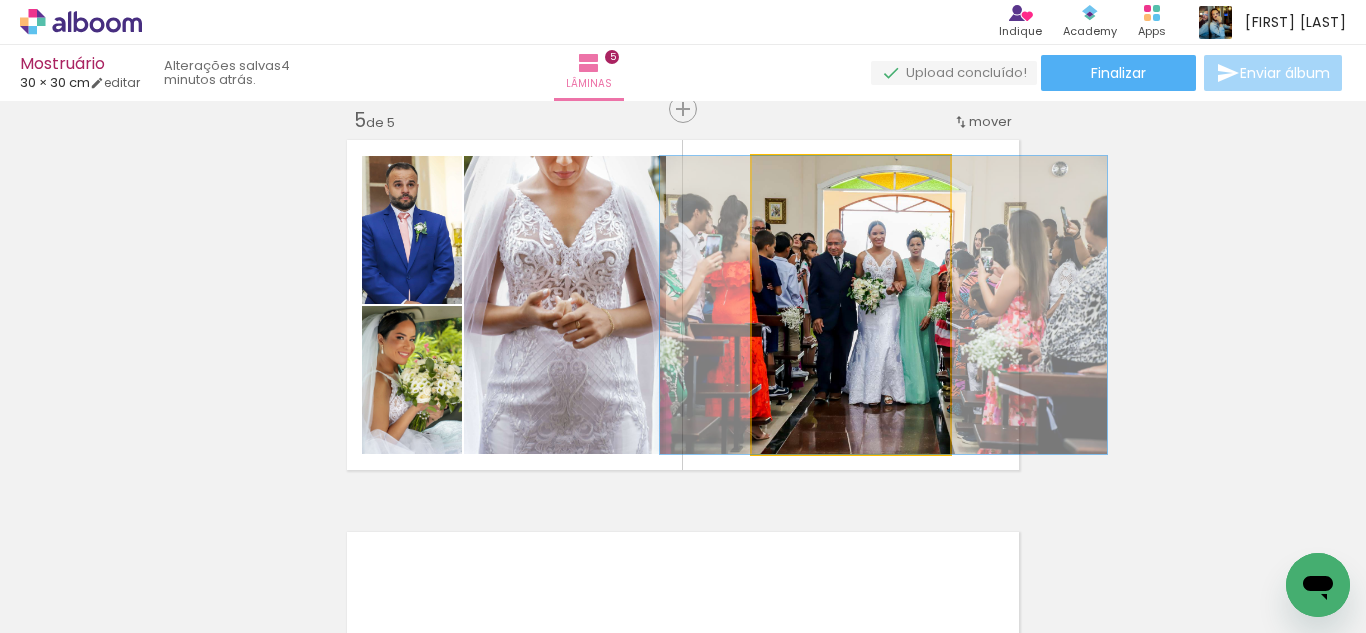 drag, startPoint x: 885, startPoint y: 301, endPoint x: 913, endPoint y: 309, distance: 29.12044 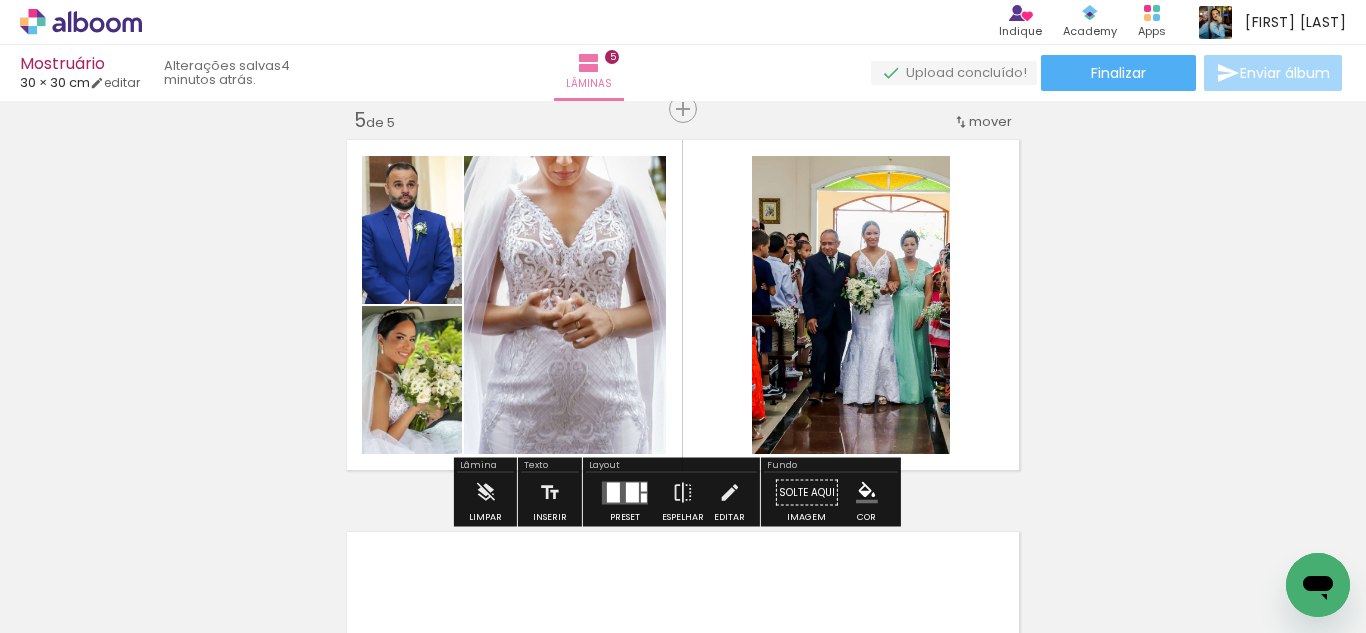 click at bounding box center (625, 493) 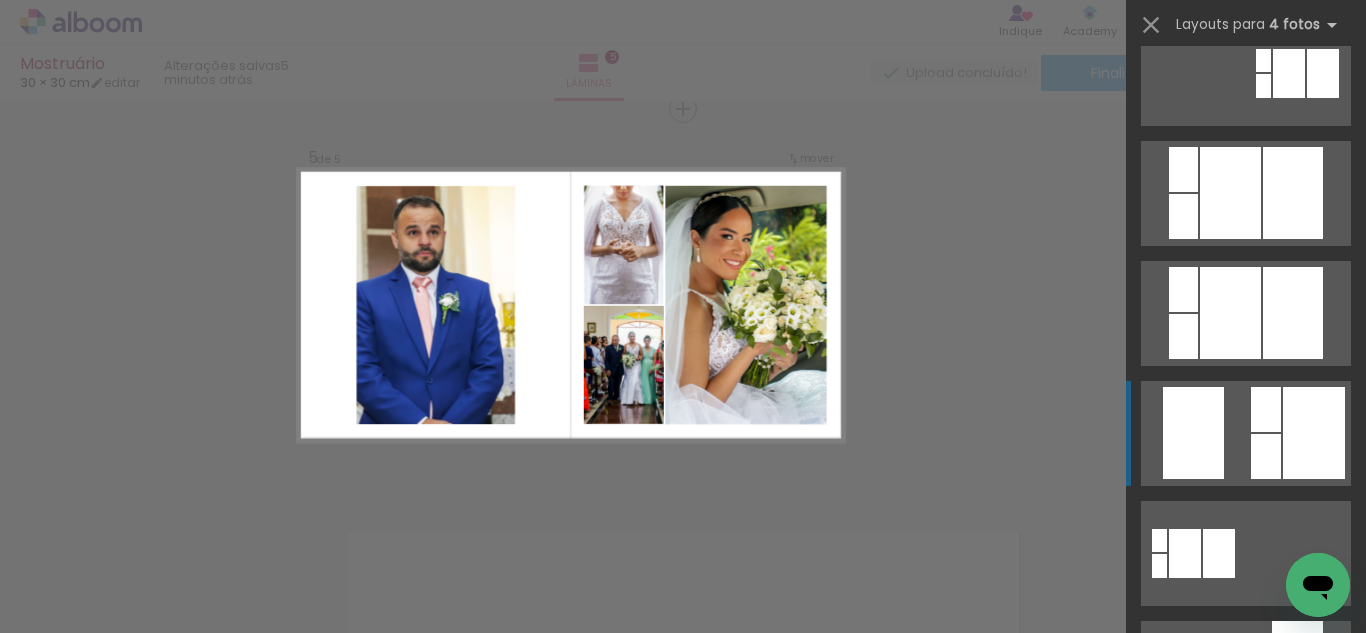 scroll, scrollTop: 28740, scrollLeft: 0, axis: vertical 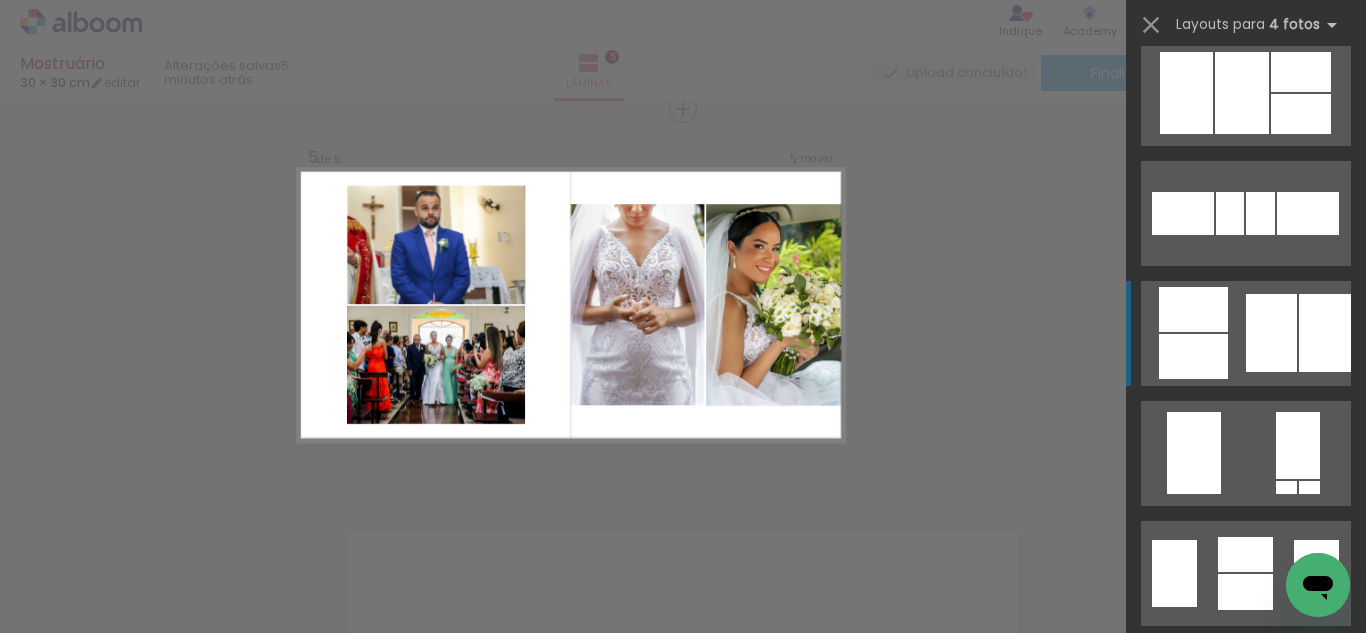 click at bounding box center (1246, -10987) 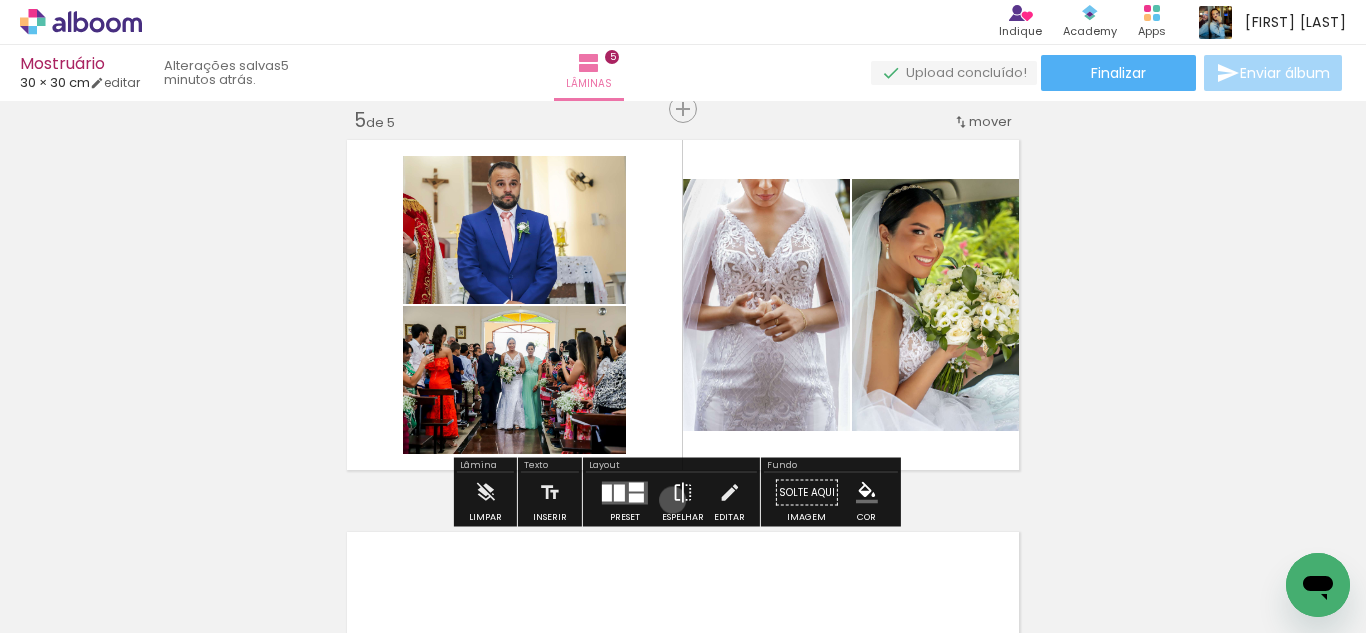 click at bounding box center (683, 493) 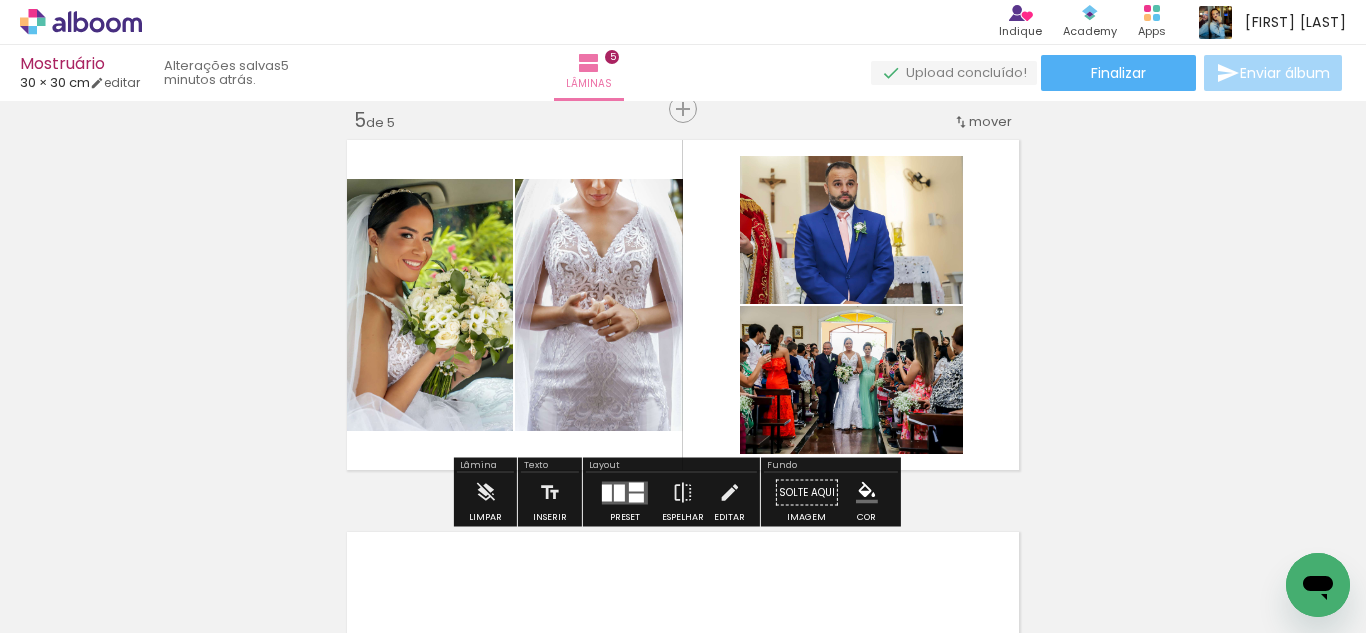 scroll, scrollTop: 1893, scrollLeft: 0, axis: vertical 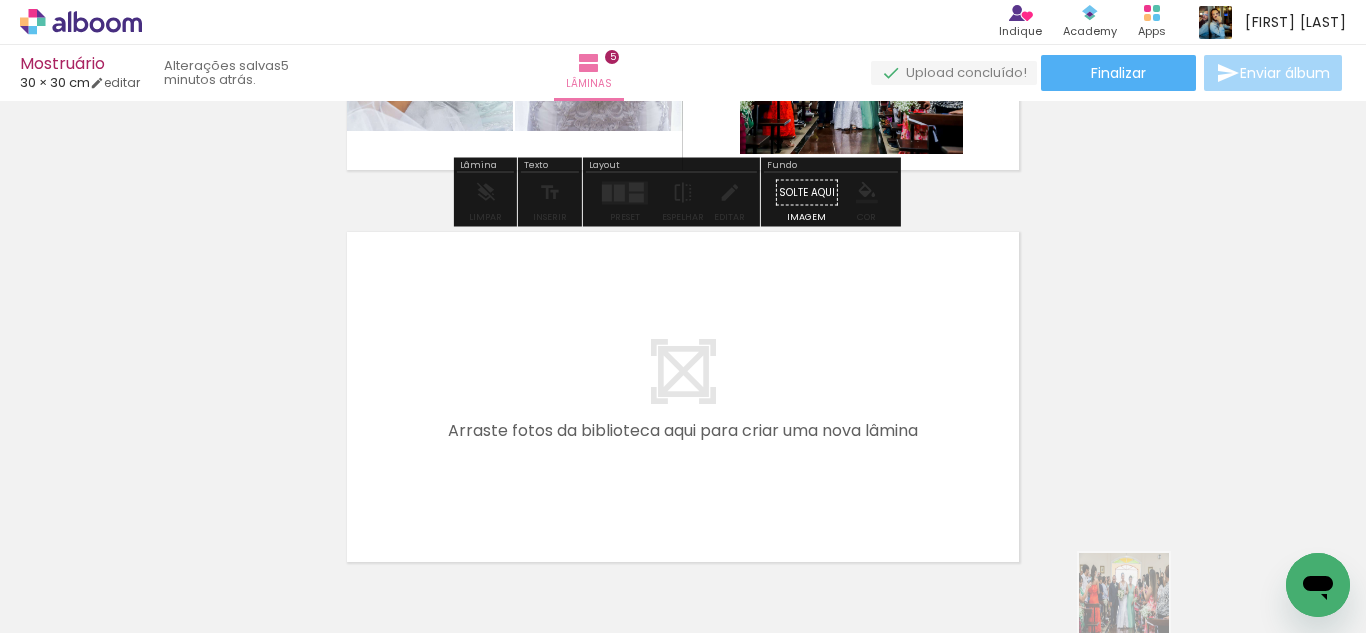 drag, startPoint x: 1107, startPoint y: 615, endPoint x: 1139, endPoint y: 613, distance: 32.06244 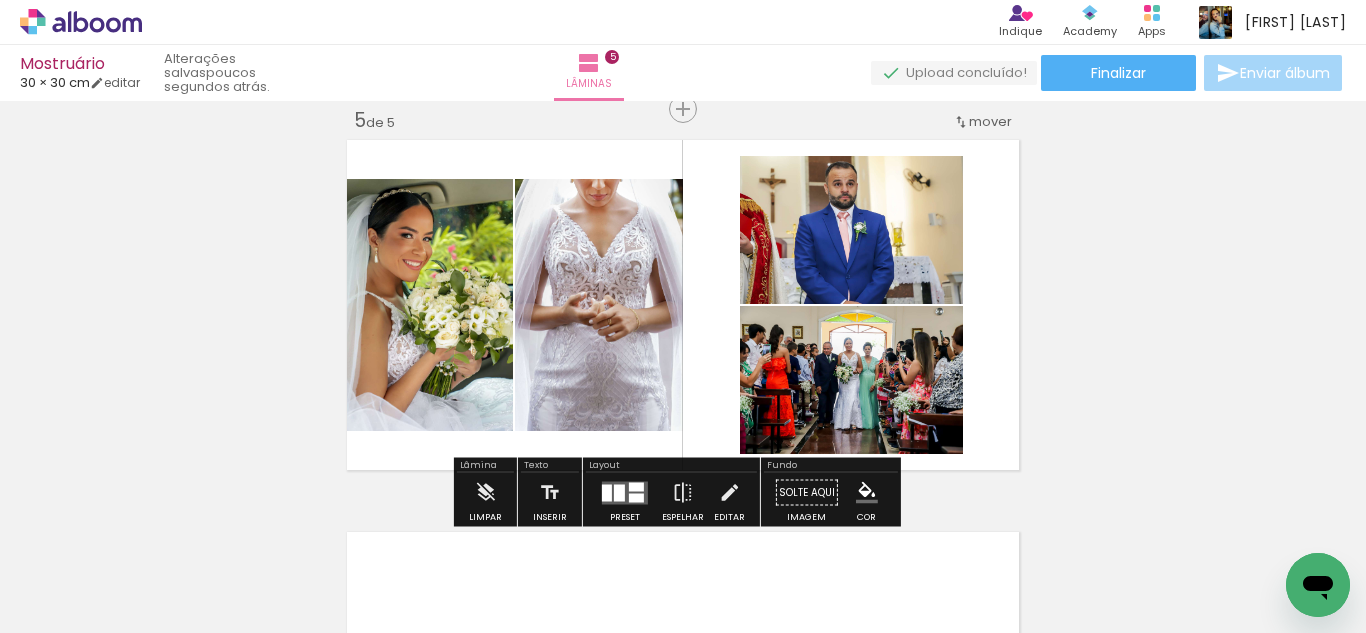 scroll, scrollTop: 1293, scrollLeft: 0, axis: vertical 